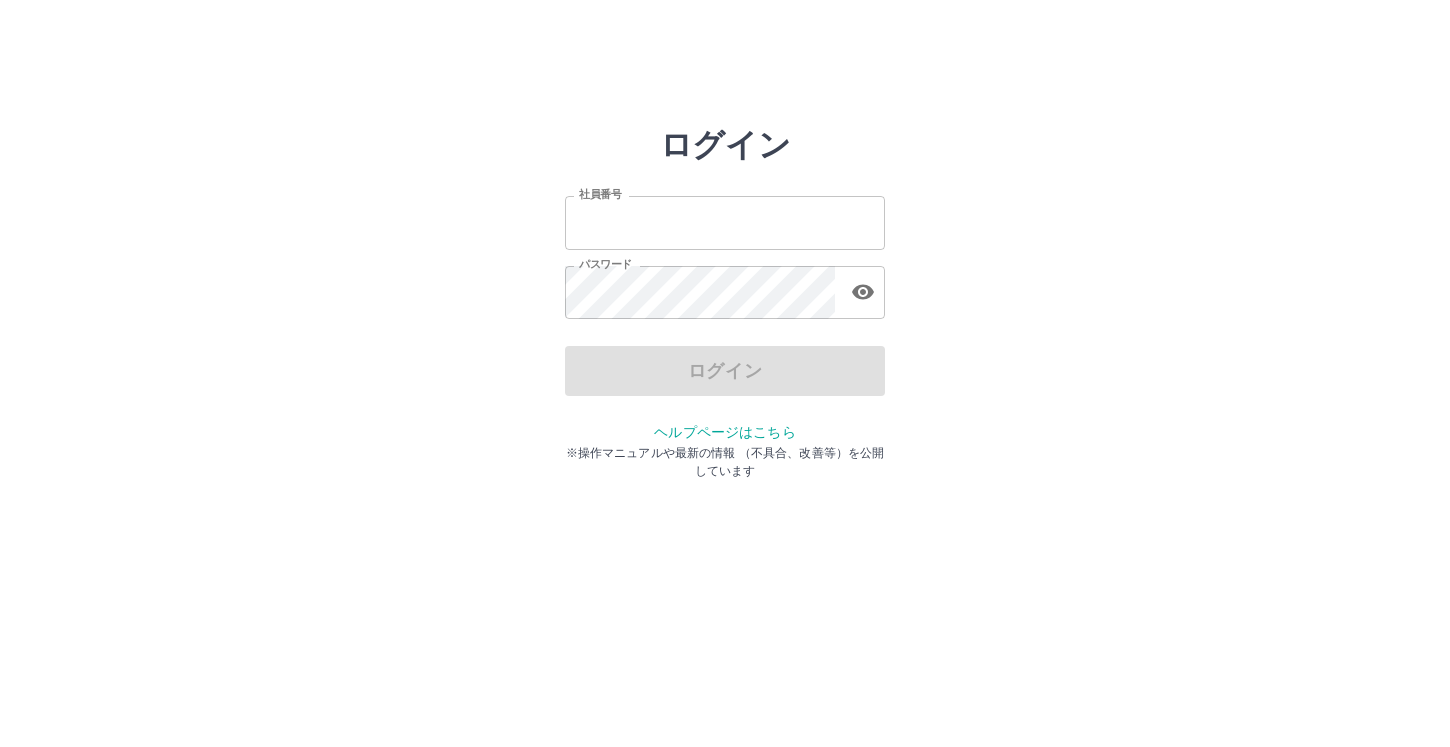 scroll, scrollTop: 0, scrollLeft: 0, axis: both 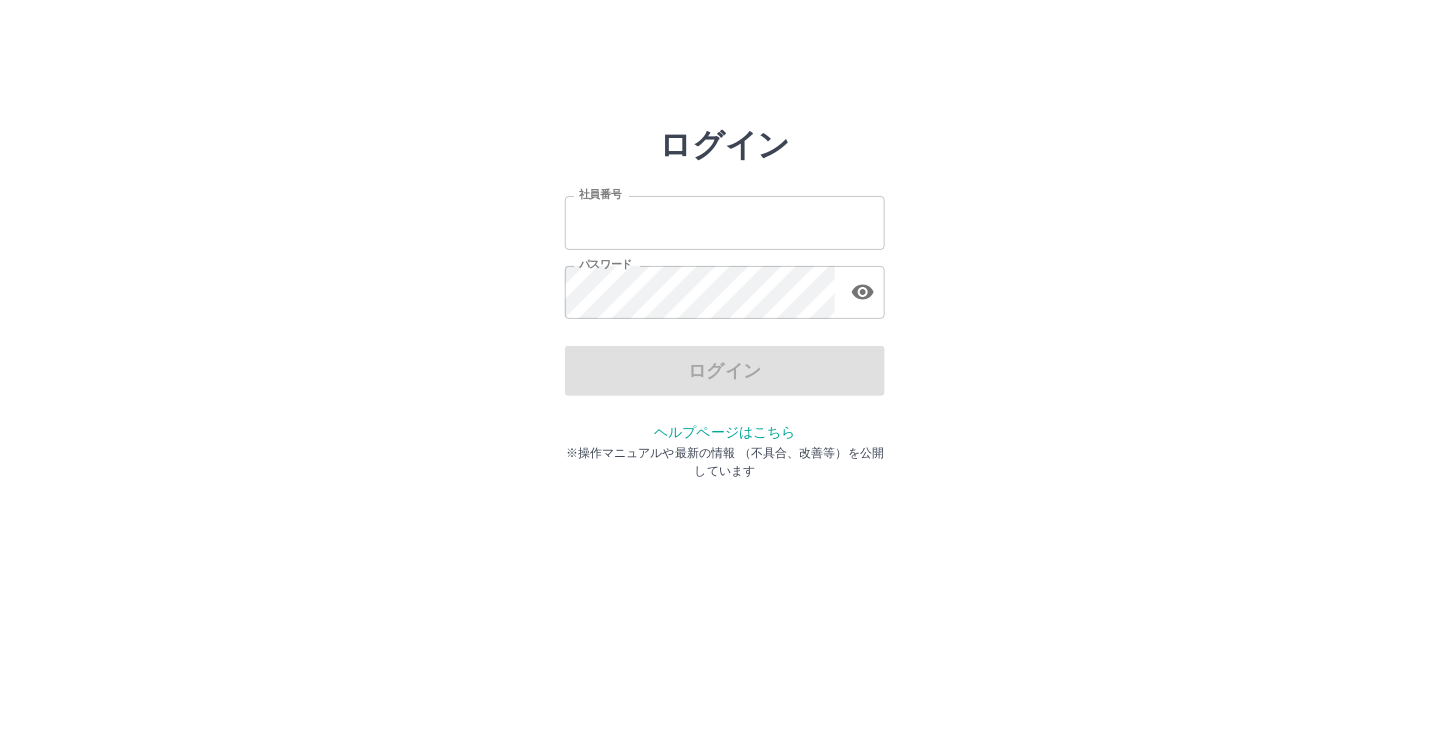 type on "*******" 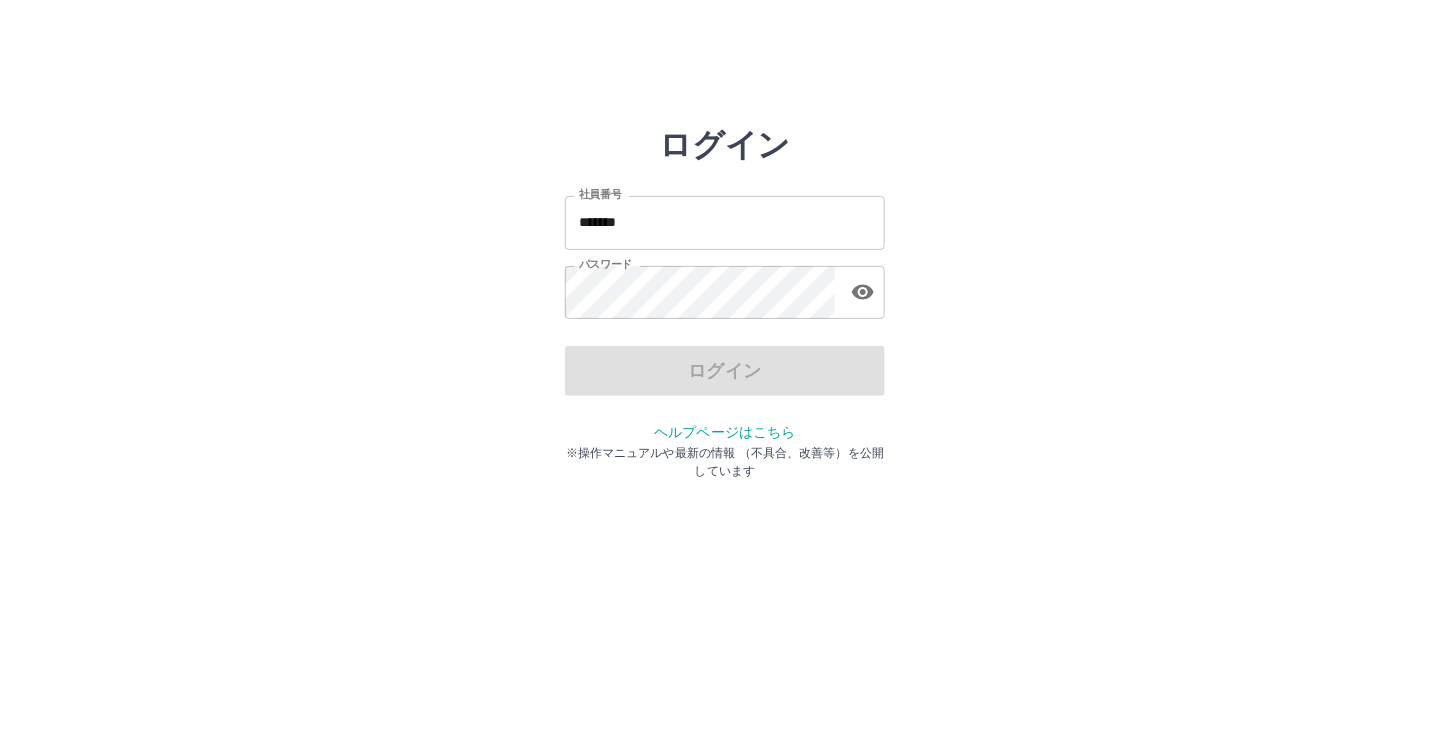click on "ログイン" at bounding box center (725, 371) 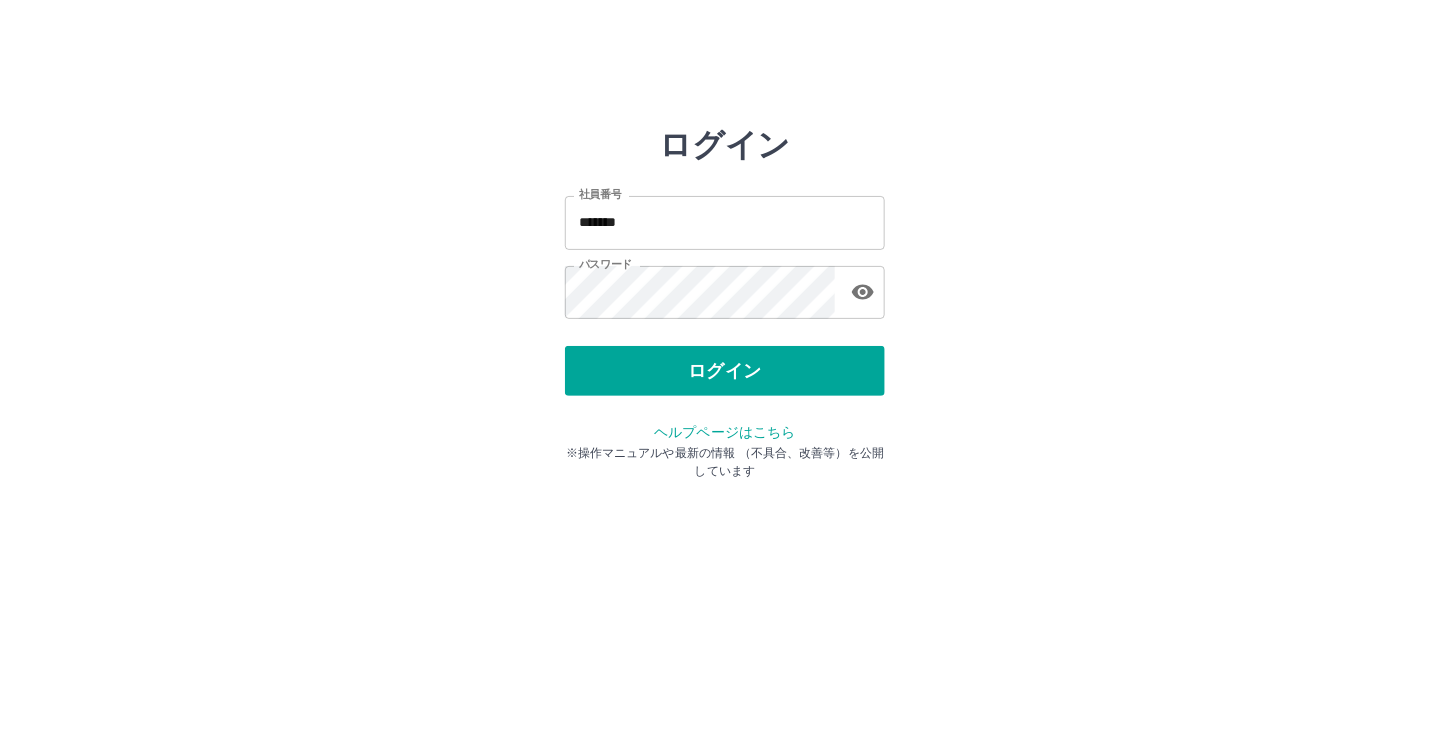 click on "ログイン" at bounding box center (725, 371) 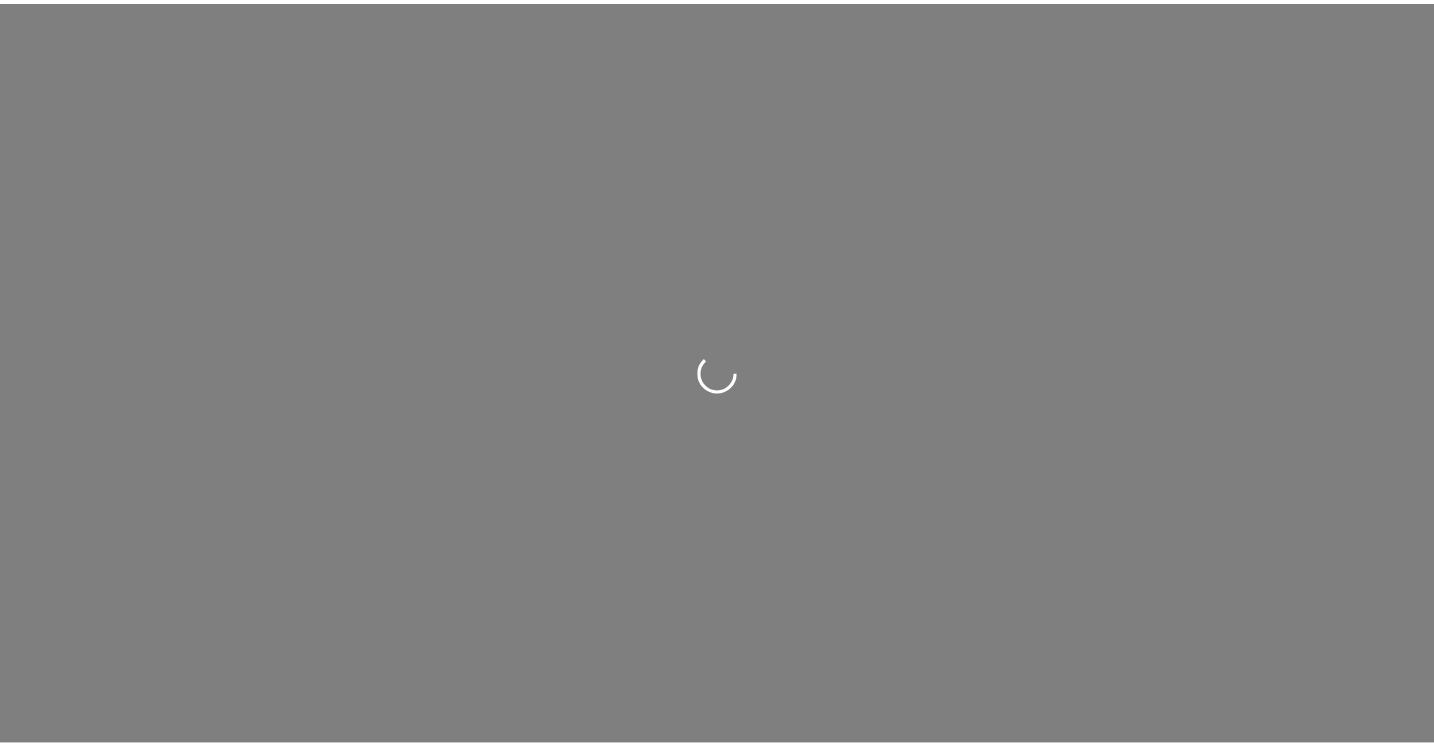 scroll, scrollTop: 0, scrollLeft: 0, axis: both 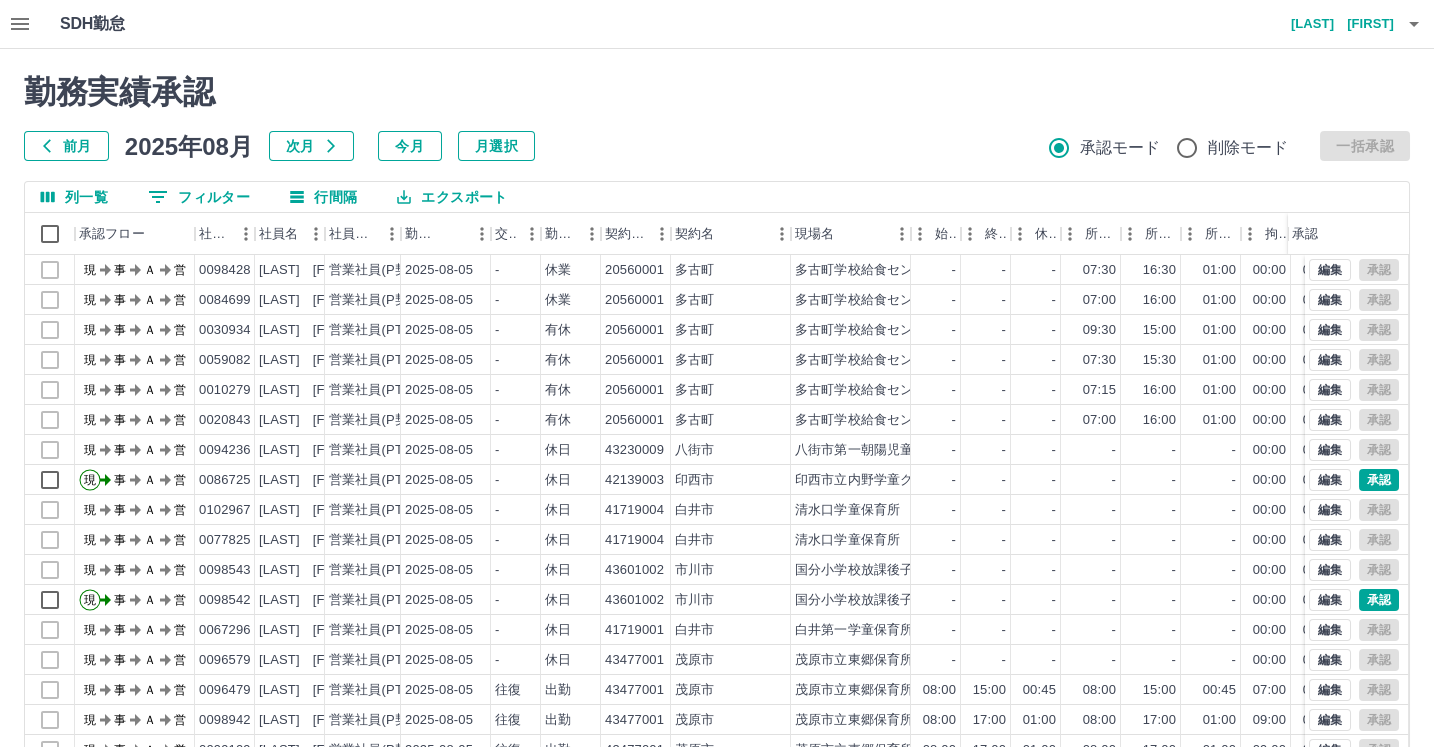 click on "前月" at bounding box center [66, 146] 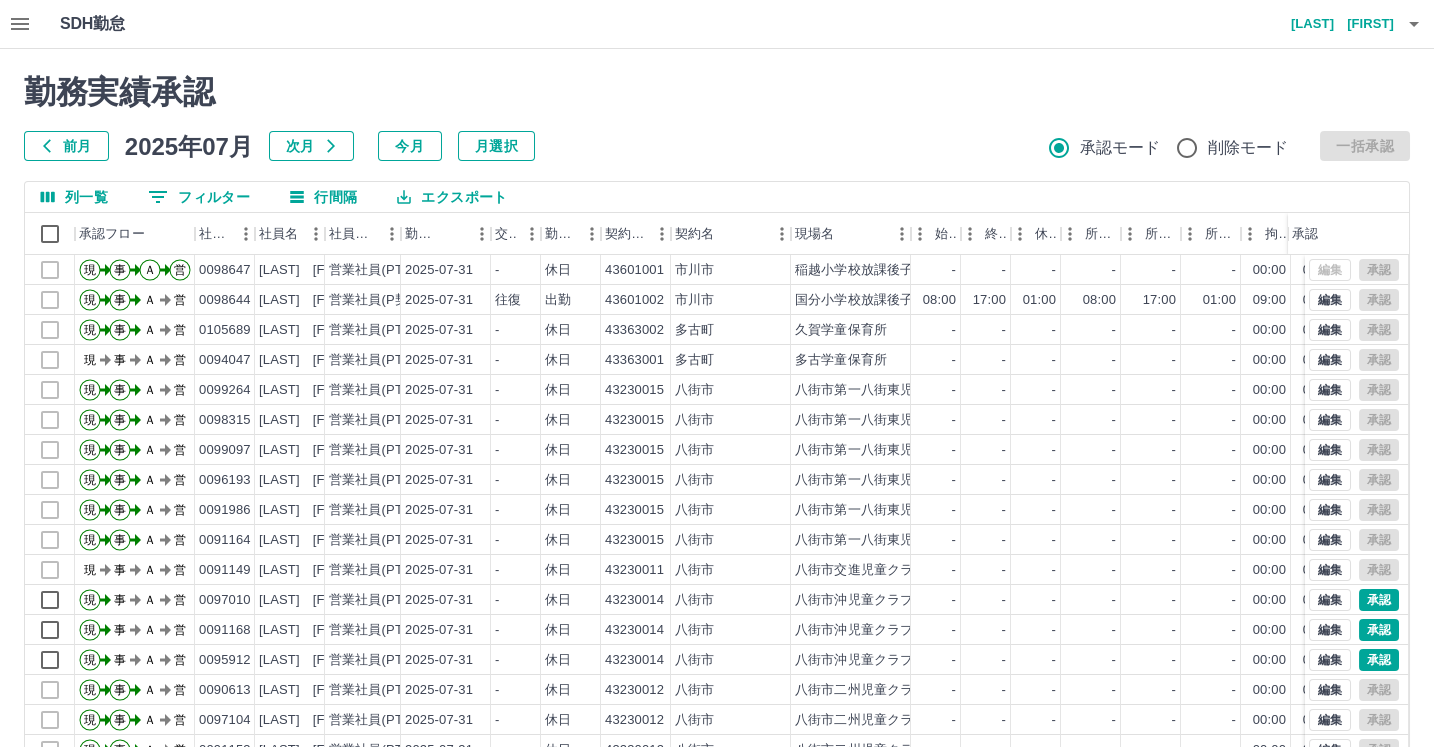 click on "エクスポート" at bounding box center [452, 197] 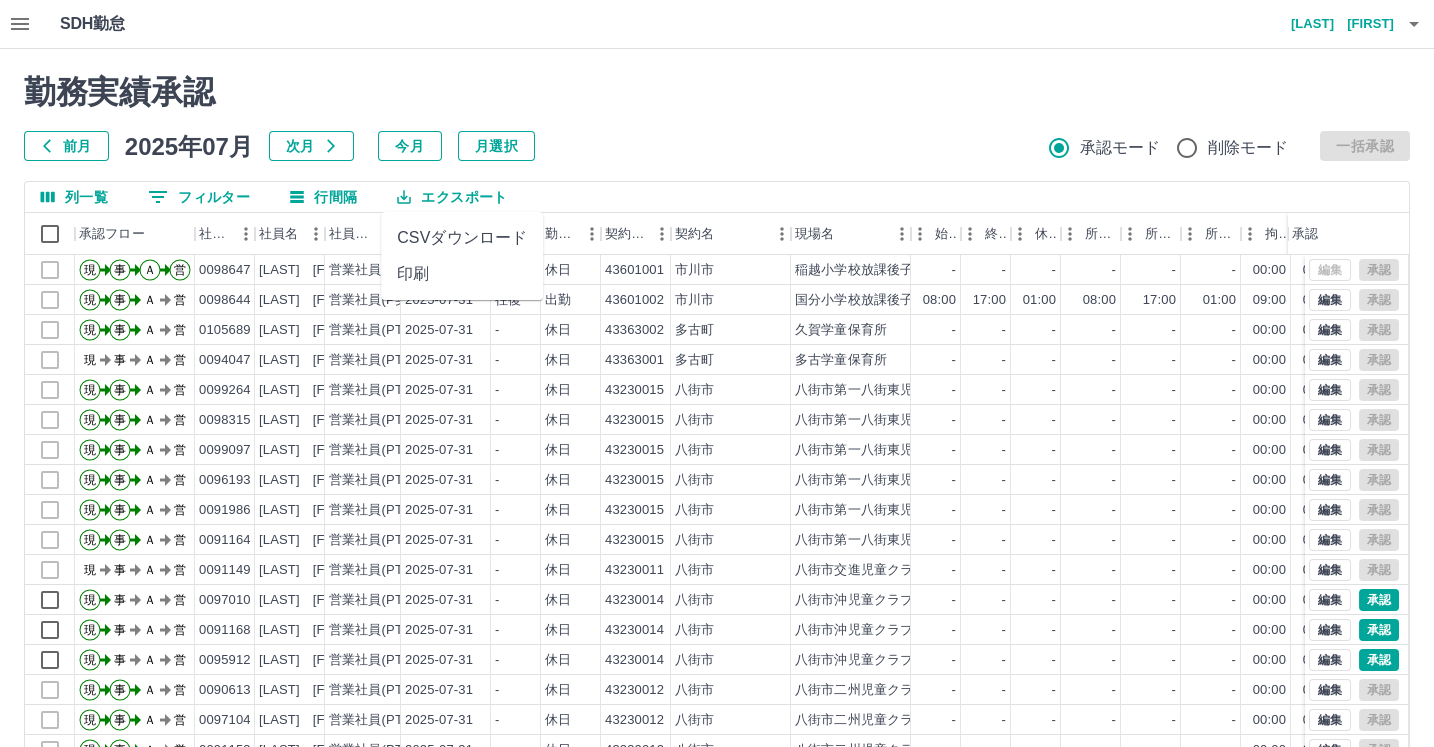 click on "0 フィルター" at bounding box center [199, 197] 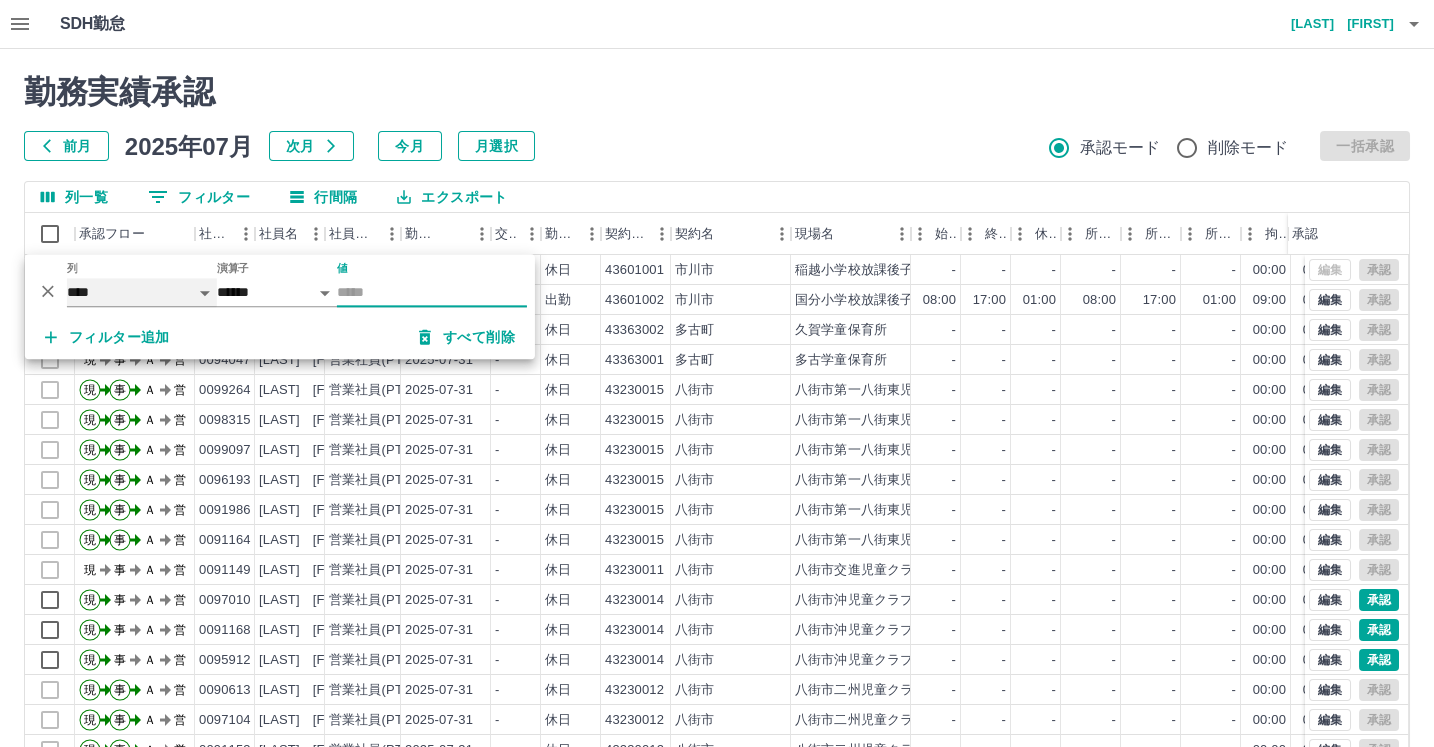 click on "**** *** **** *** *** **** ***** *** *** ** ** ** **** **** **** ** ** *** **** *****" at bounding box center [142, 292] 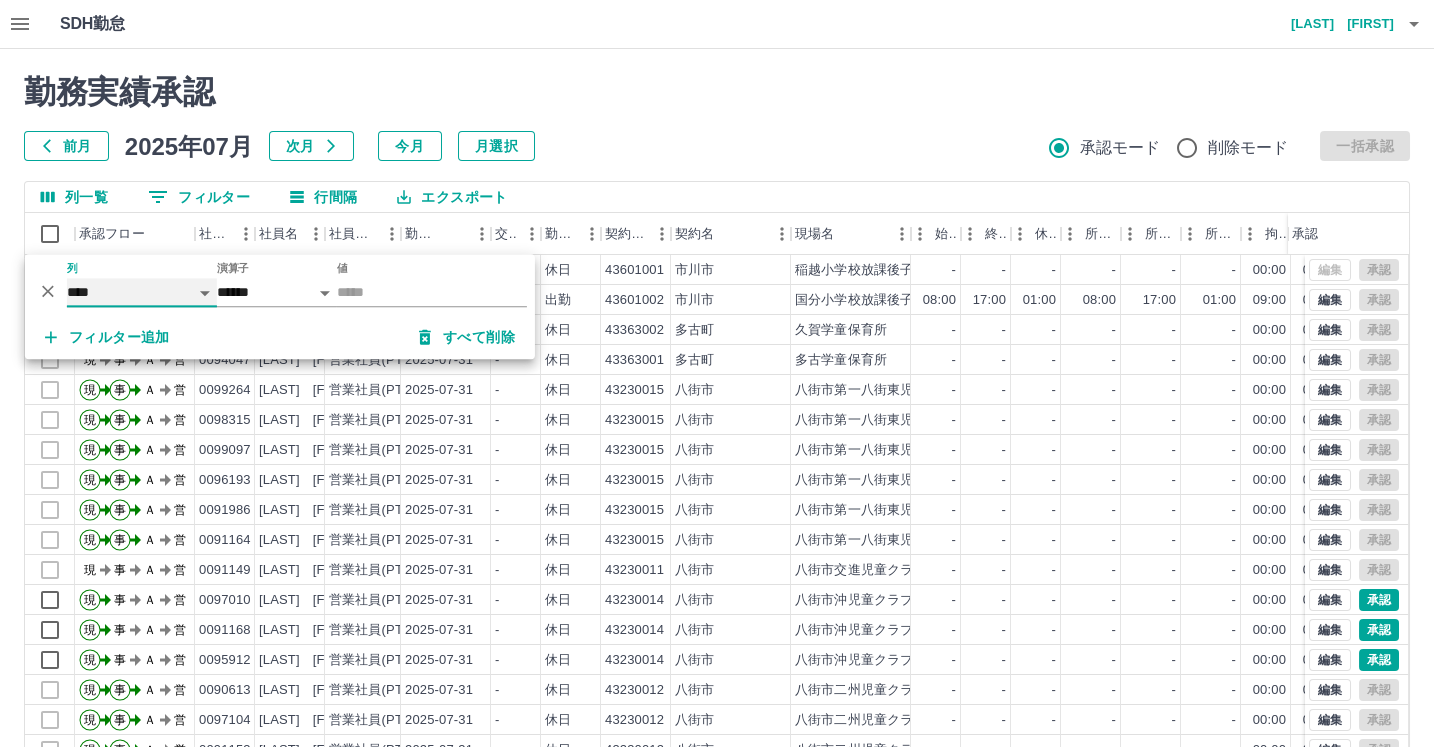 click on "**** *** **** *** *** **** ***** *** *** ** ** ** **** **** **** ** ** *** **** *****" at bounding box center [142, 292] 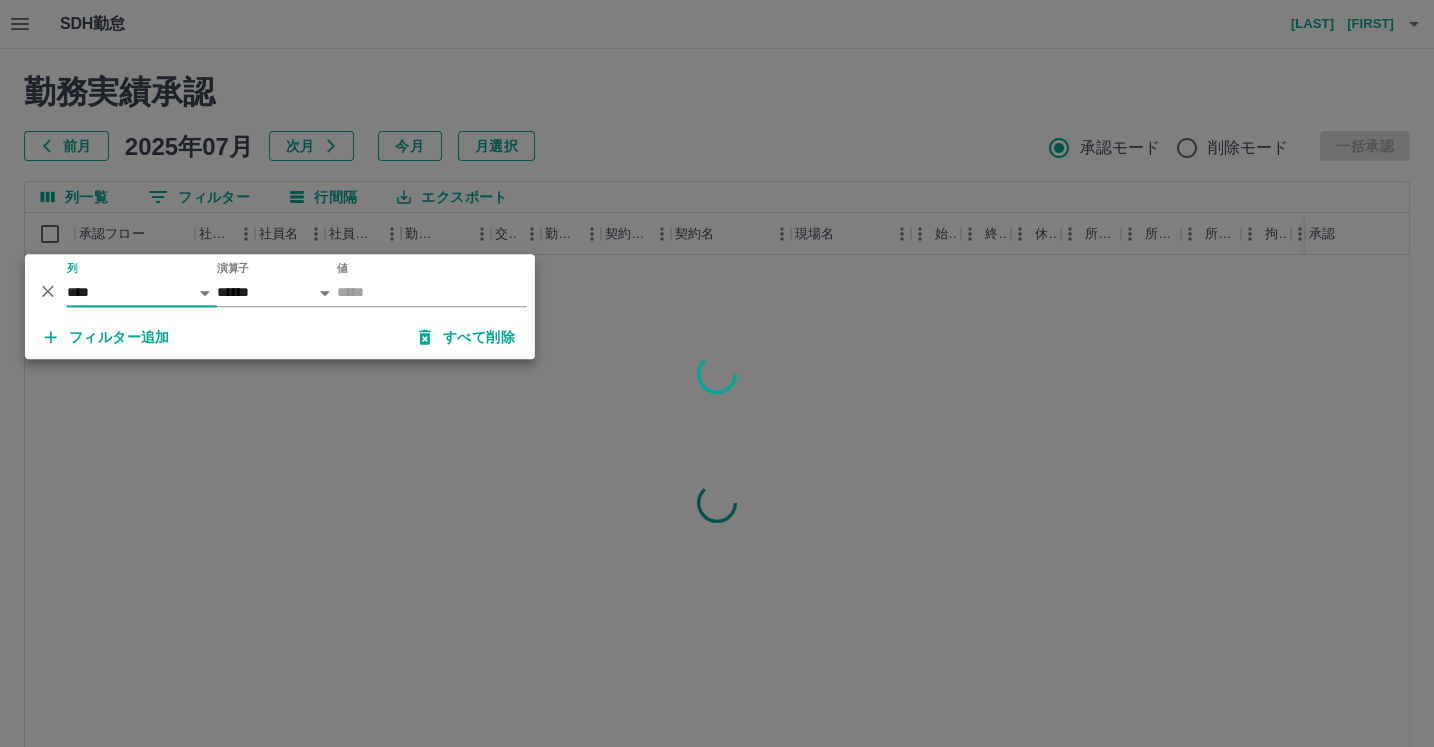 click on "フィルター追加" at bounding box center [107, 337] 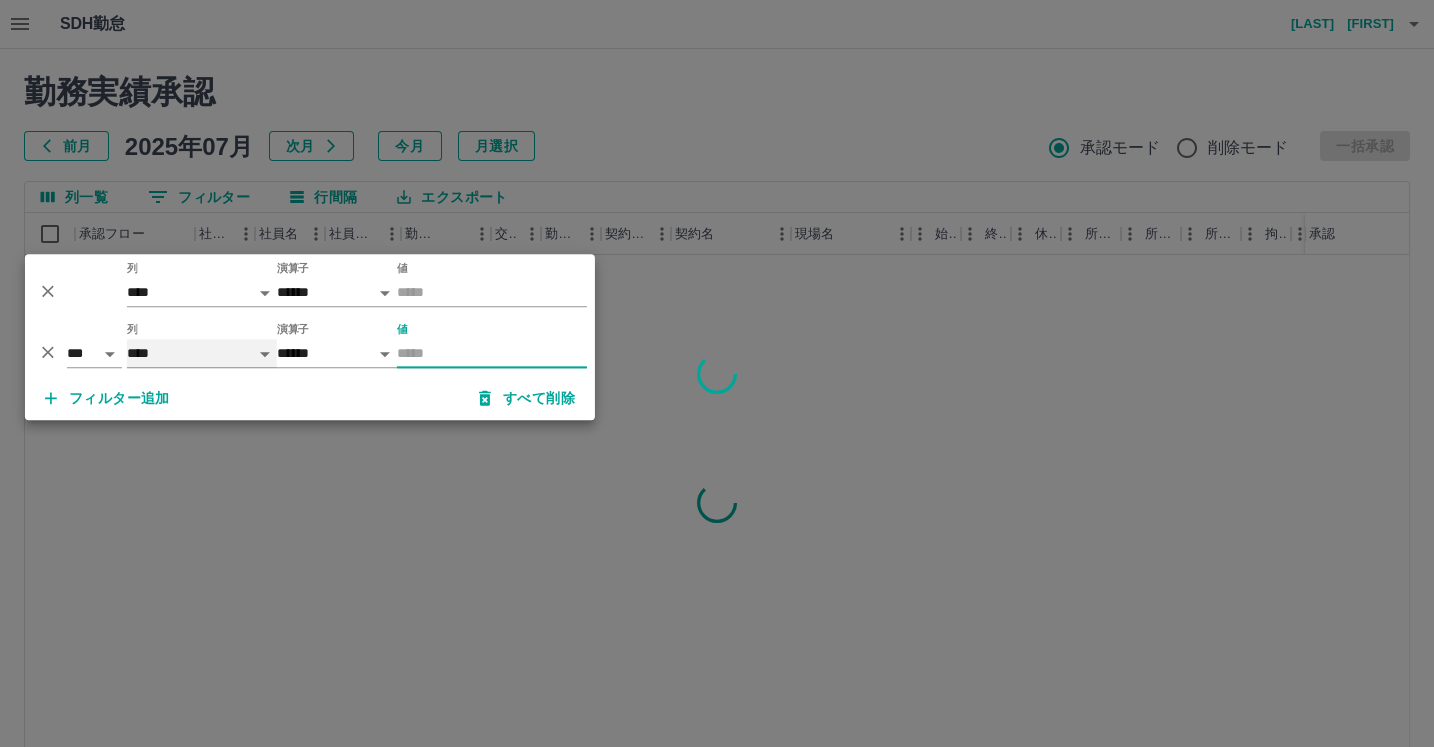 click on "**** *** **** *** *** **** ***** *** *** ** ** ** **** **** **** ** ** *** **** *****" at bounding box center [202, 353] 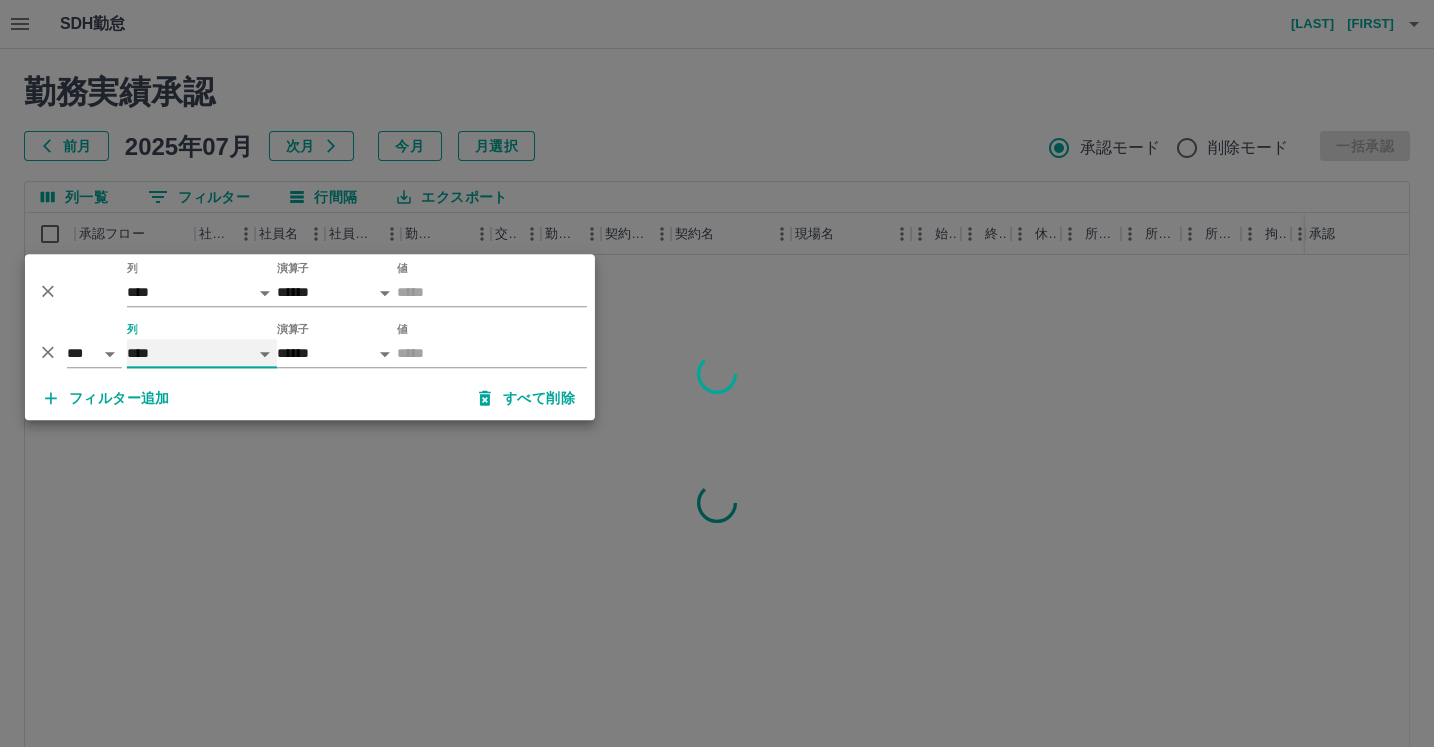 click on "**** *** **** *** *** **** ***** *** *** ** ** ** **** **** **** ** ** *** **** *****" at bounding box center [202, 353] 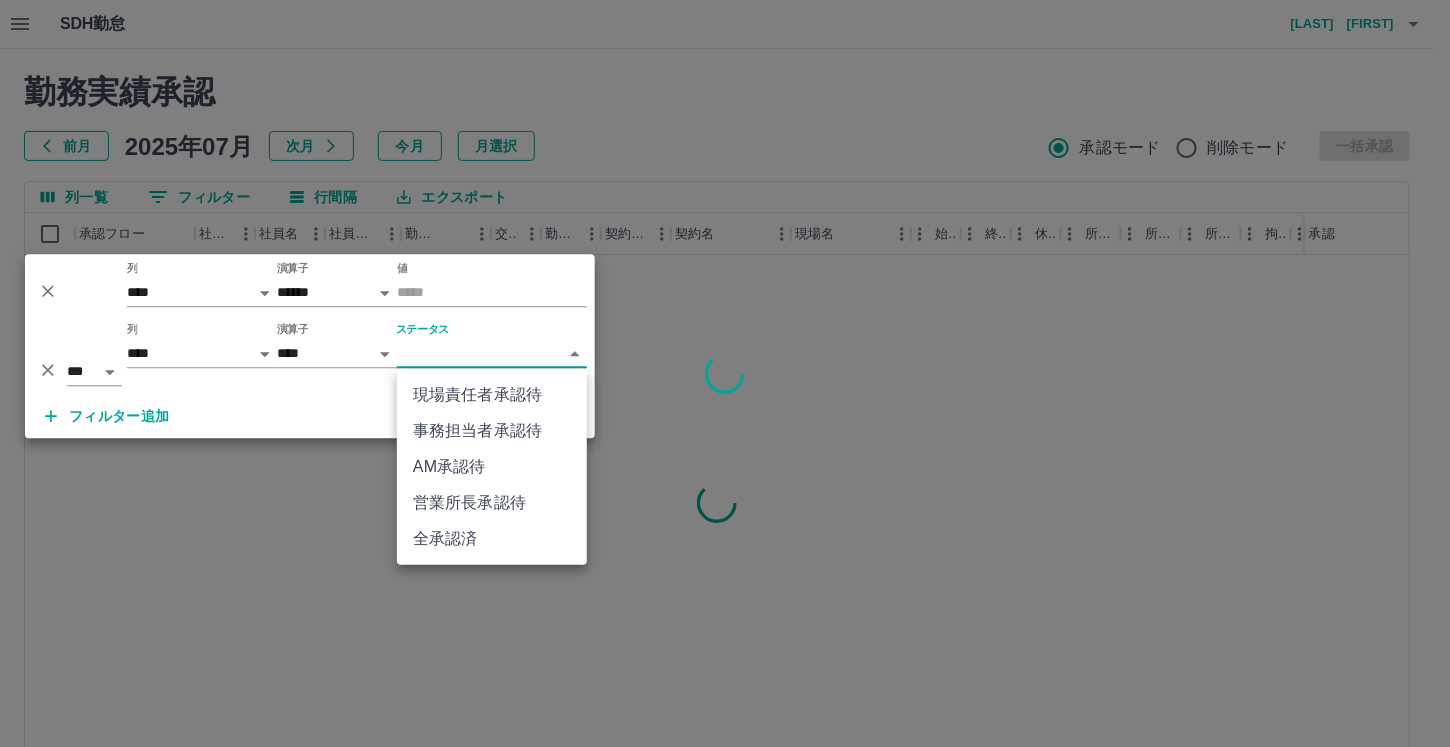 click on "SDH勤怠 [LAST]　[FIRST] 勤務実績承認 前月 2025年07月 次月 今月 月選択 承認モード 削除モード 一括承認 列一覧 0 フィルター 行間隔 エクスポート 承認フロー 社員番号 社員名 社員区分 勤務日 交通費 勤務区分 契約コード 契約名 現場名 始業 終業 休憩 所定開始 所定終業 所定休憩 拘束 勤務 遅刻等 コメント ステータス 承認 ページあたりの行数: 20 ** 1～20 / 36234 SDH勤怠 *** ** 列 **** *** **** *** *** **** ***** *** *** ** ** ** **** **** **** ** ** *** **** ***** 演算子 ****** ******* 値 *** ** 列 **** *** **** *** *** **** ***** *** *** ** ** ** **** **** **** ** ** *** **** ***** 演算子 **** ****** ステータス ​ ********* フィルター追加 すべて削除 現場責任者承認待 事務担当者承認待 AM承認待 営業所長承認待 全承認済" at bounding box center [725, 422] 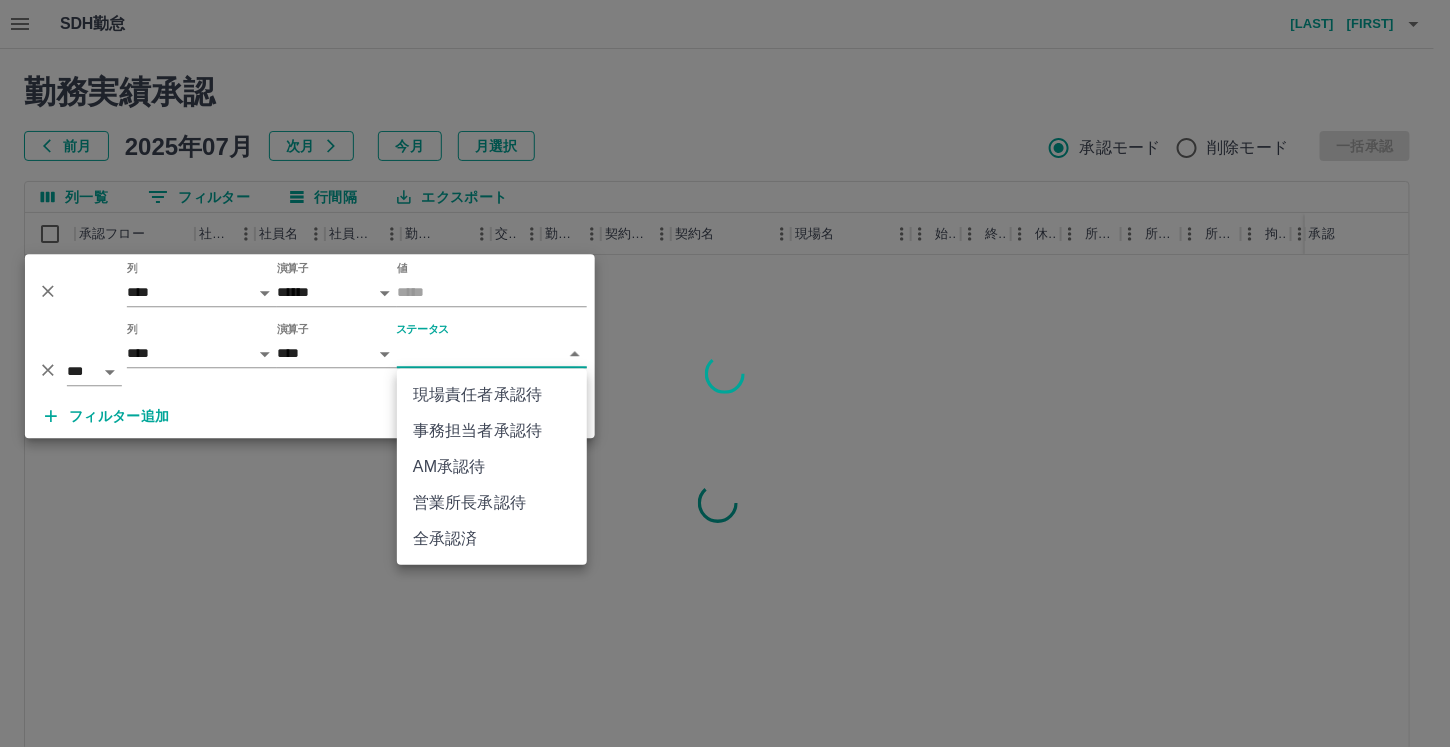 click on "現場責任者承認待" at bounding box center [492, 395] 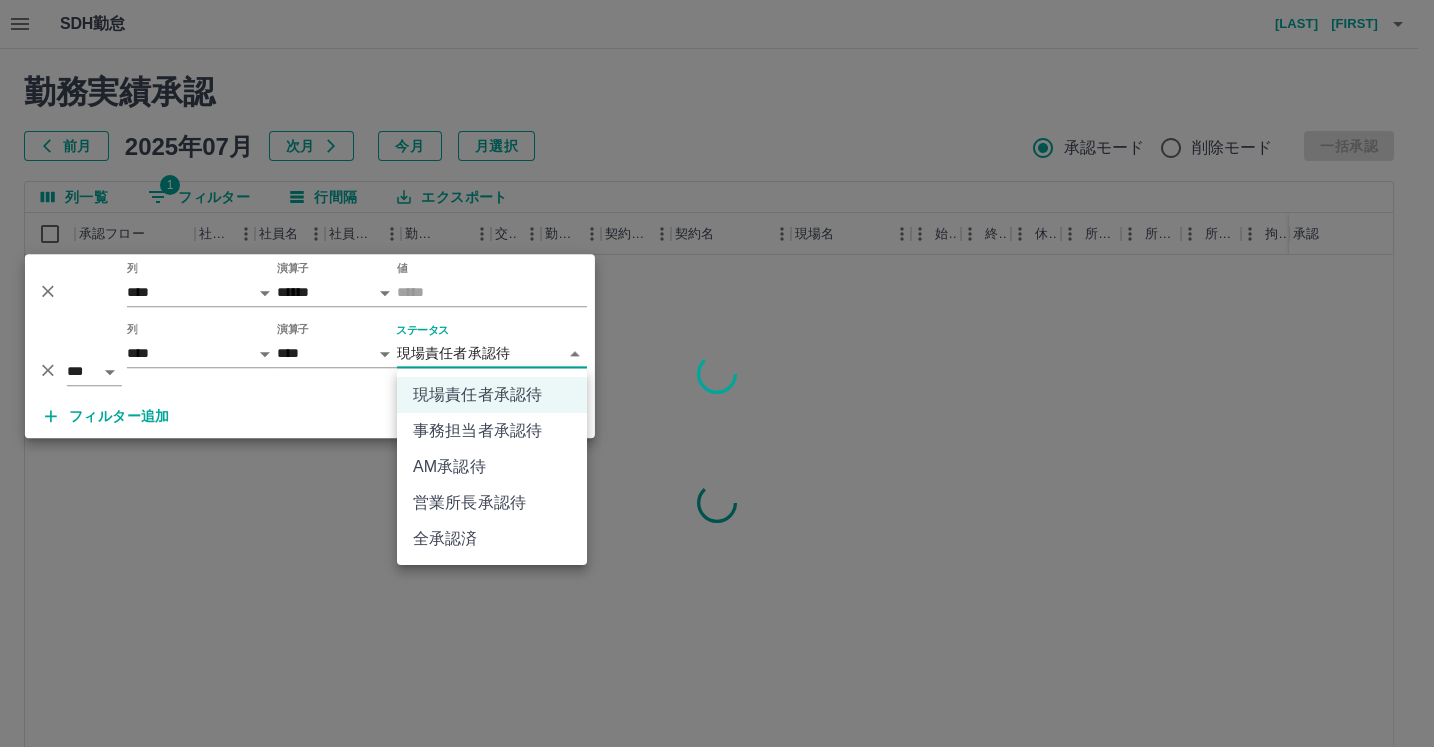 click on "**********" at bounding box center [717, 422] 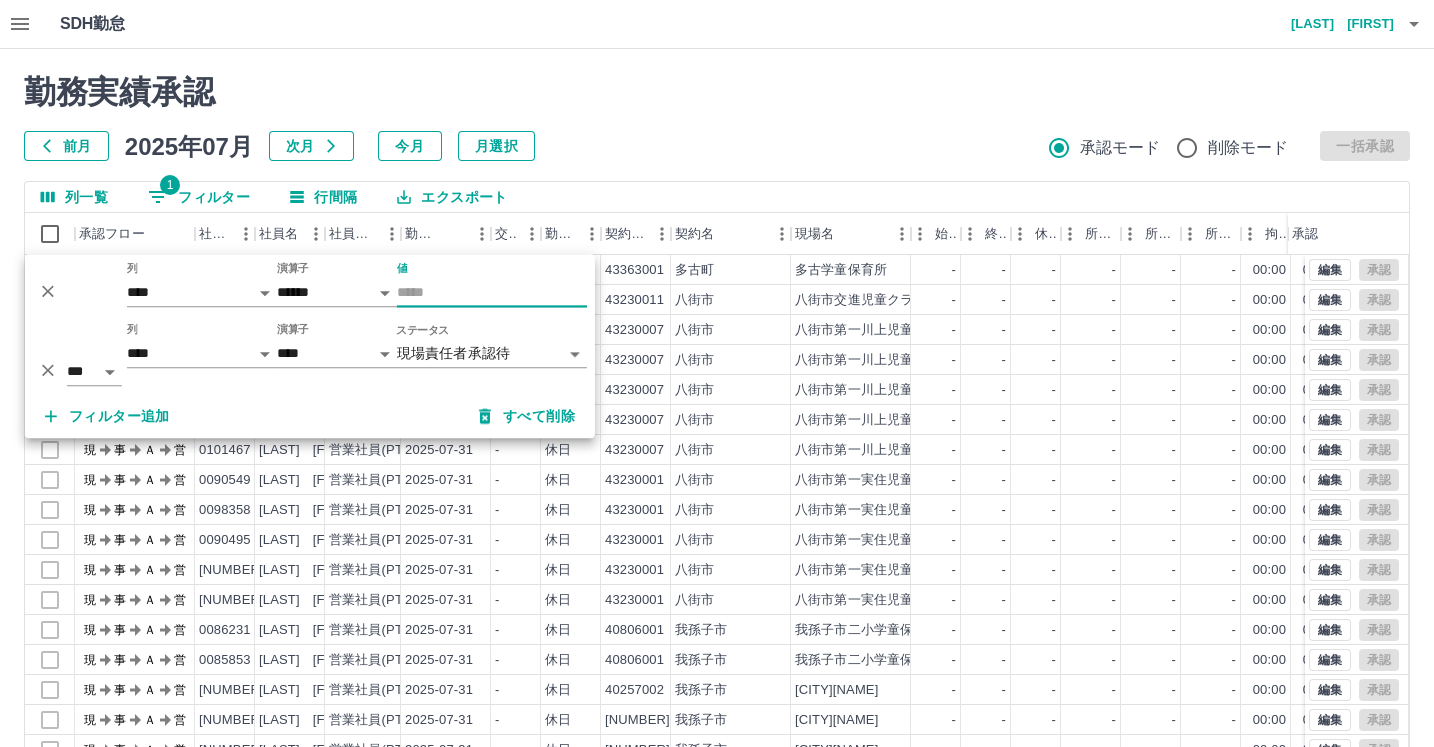 click on "値" at bounding box center (492, 292) 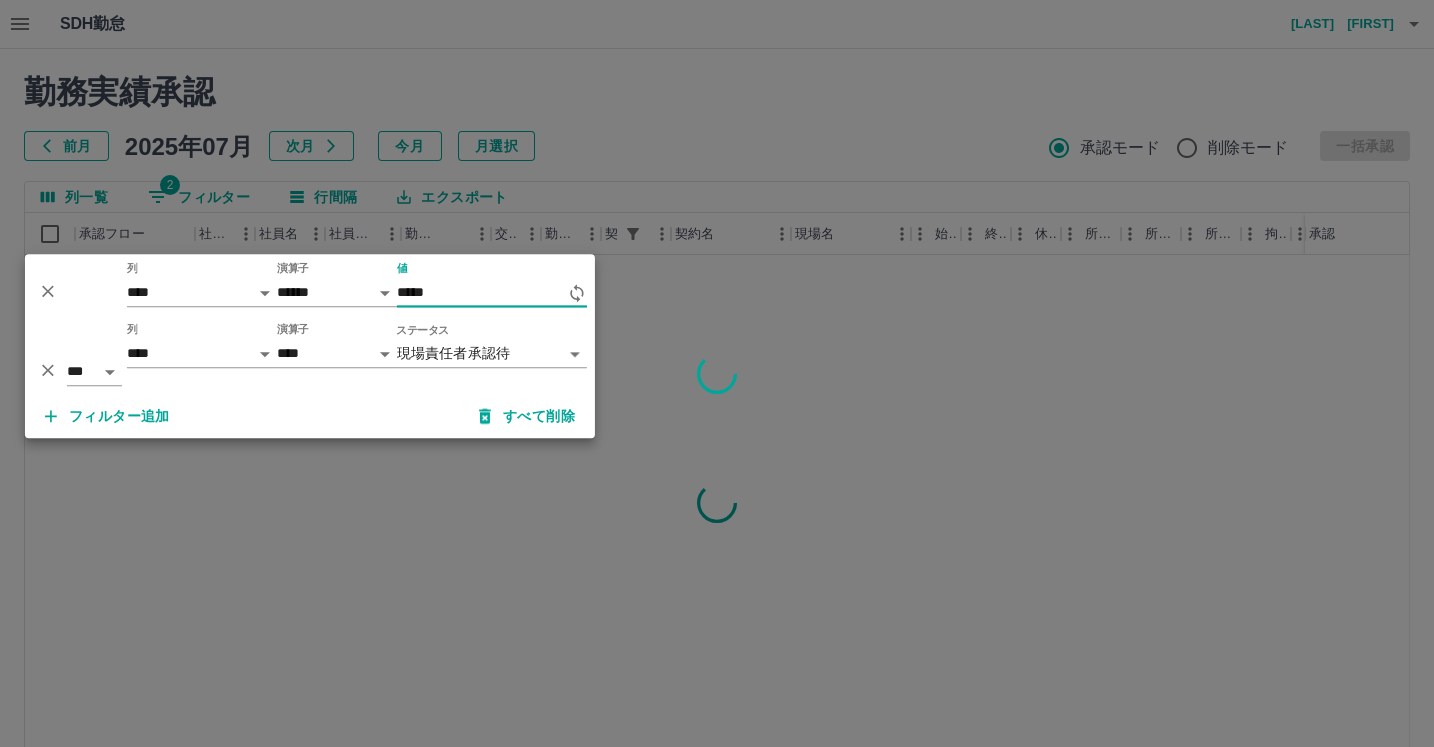 type on "*****" 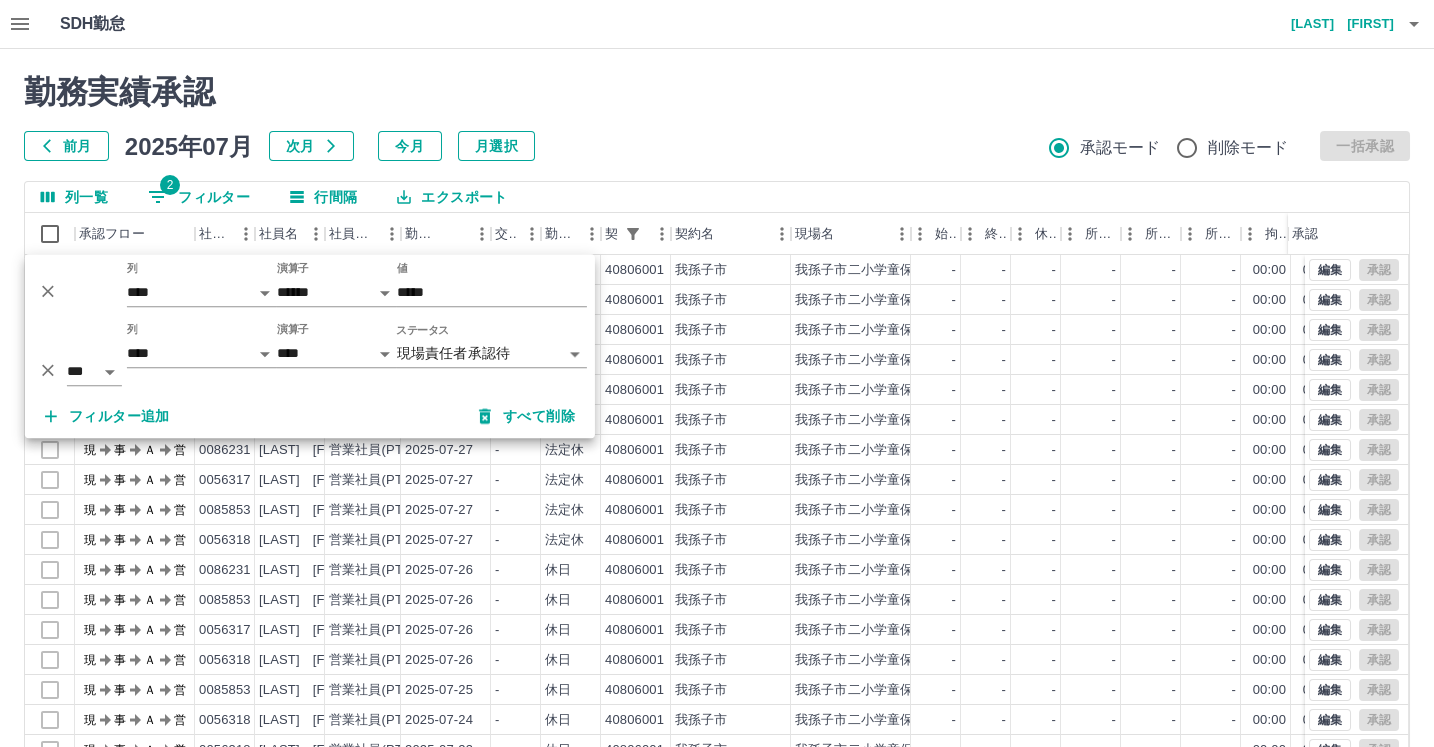 click on "前月 2025年07月 次月 今月 月選択 承認モード 削除モード 一括承認" at bounding box center [717, 146] 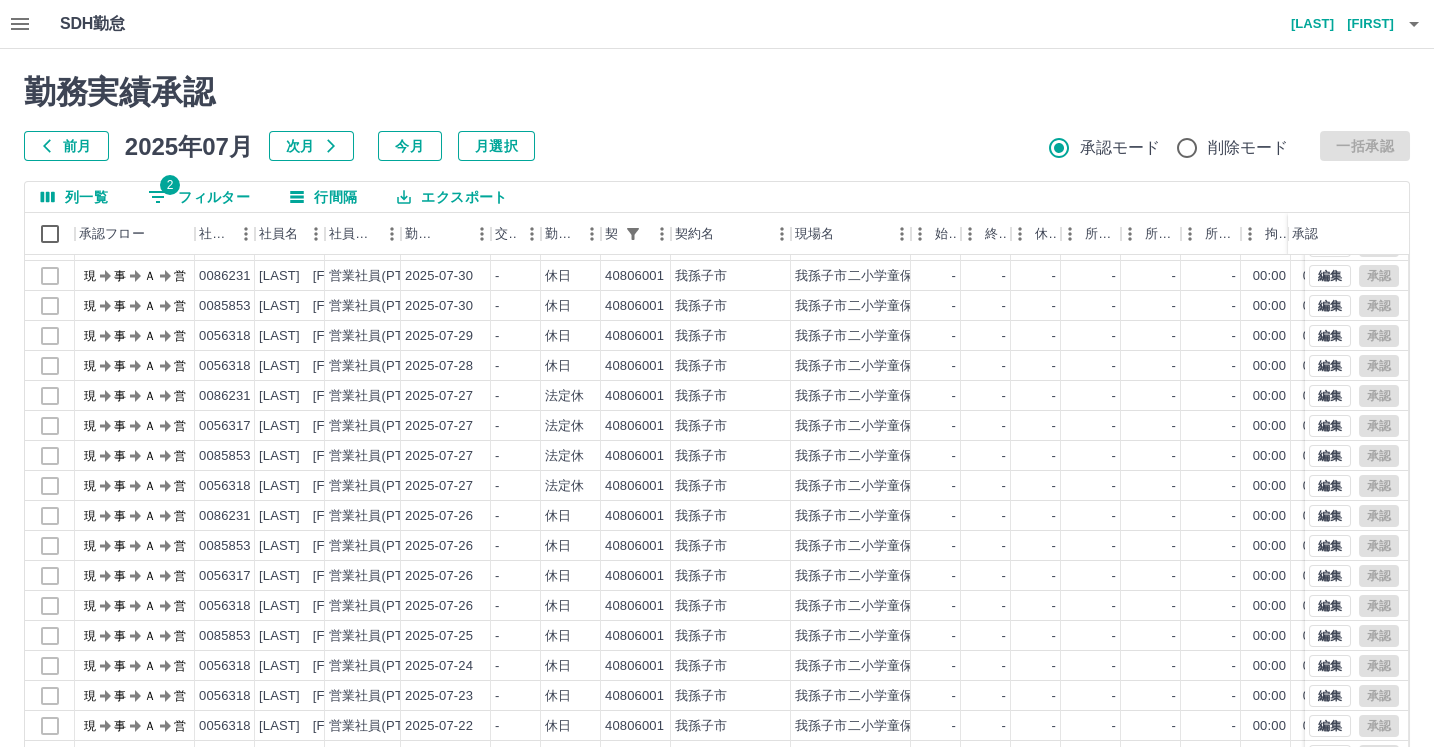 scroll, scrollTop: 102, scrollLeft: 0, axis: vertical 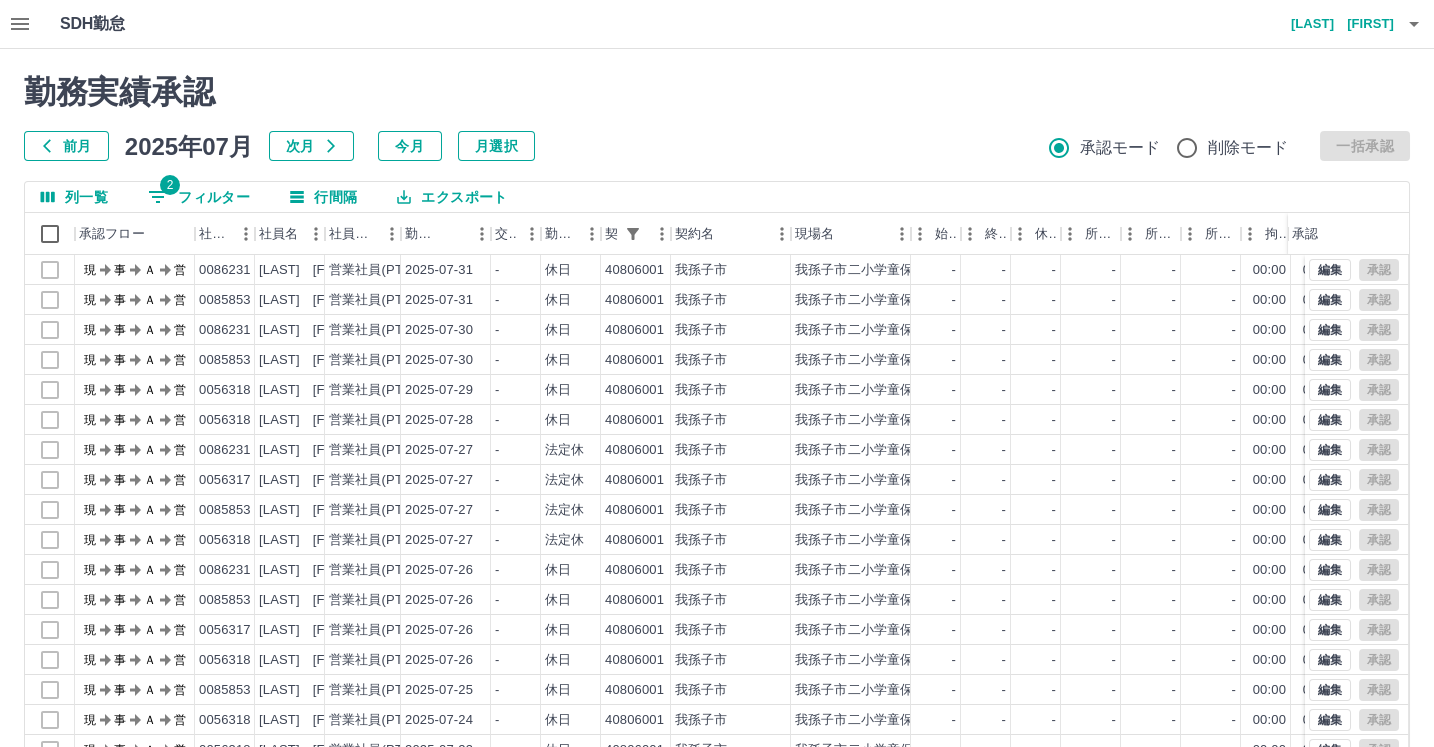 click on "2 フィルター" at bounding box center [199, 197] 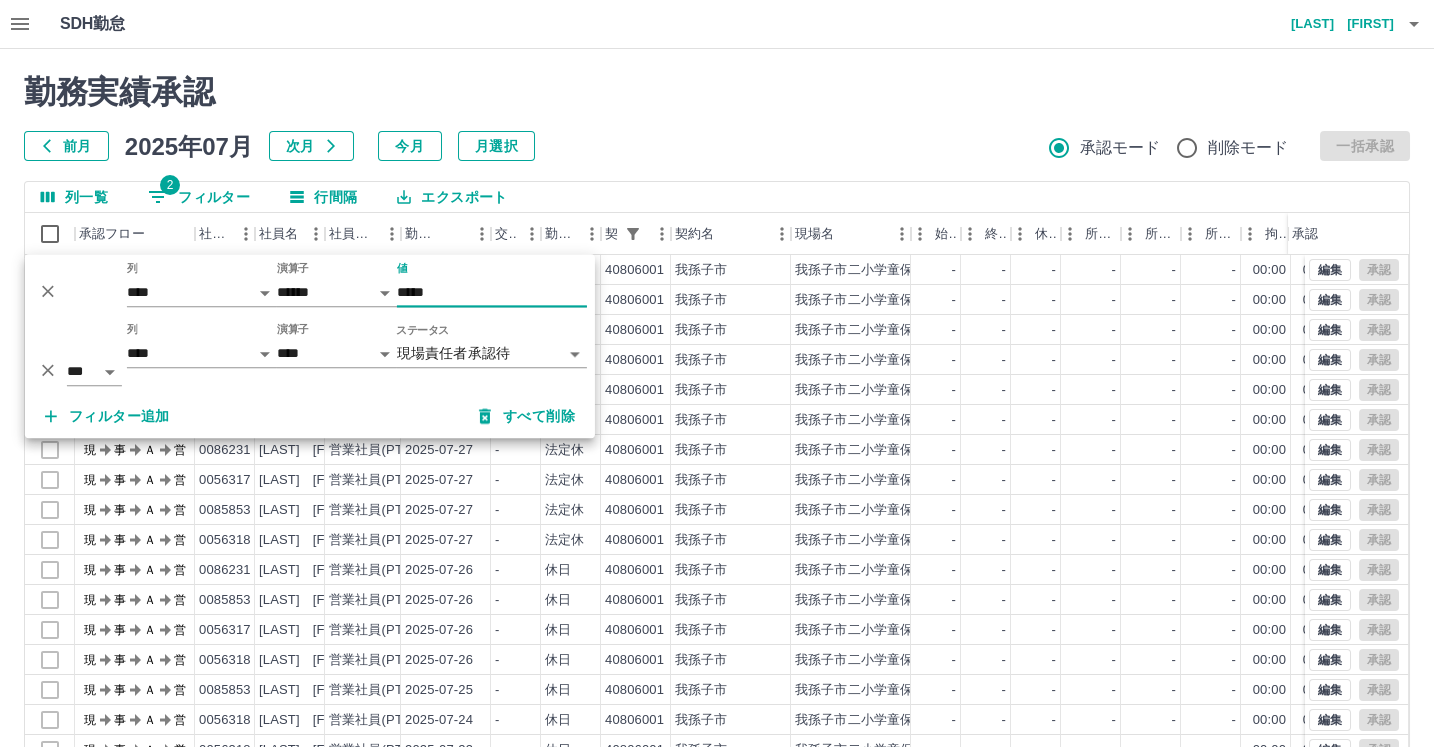 click on "*****" at bounding box center (492, 292) 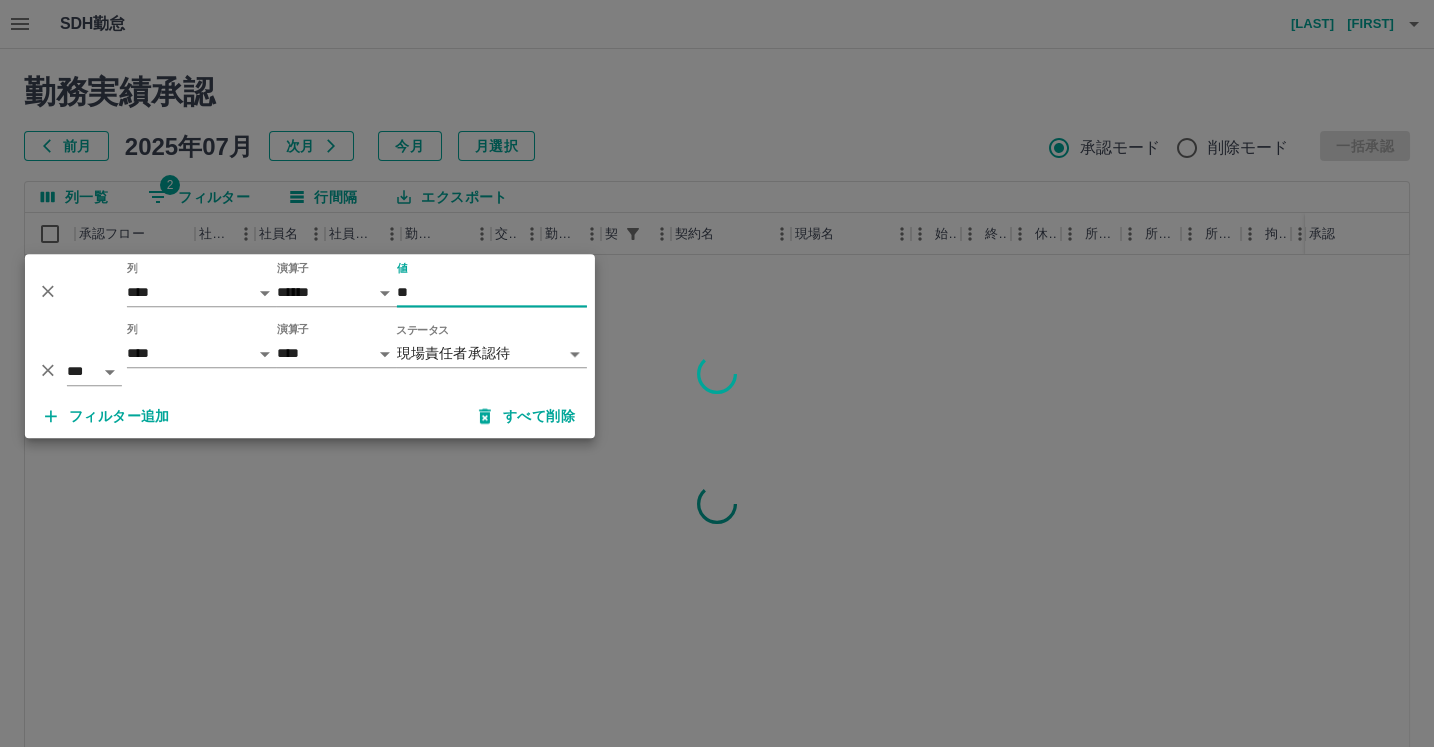 type on "*" 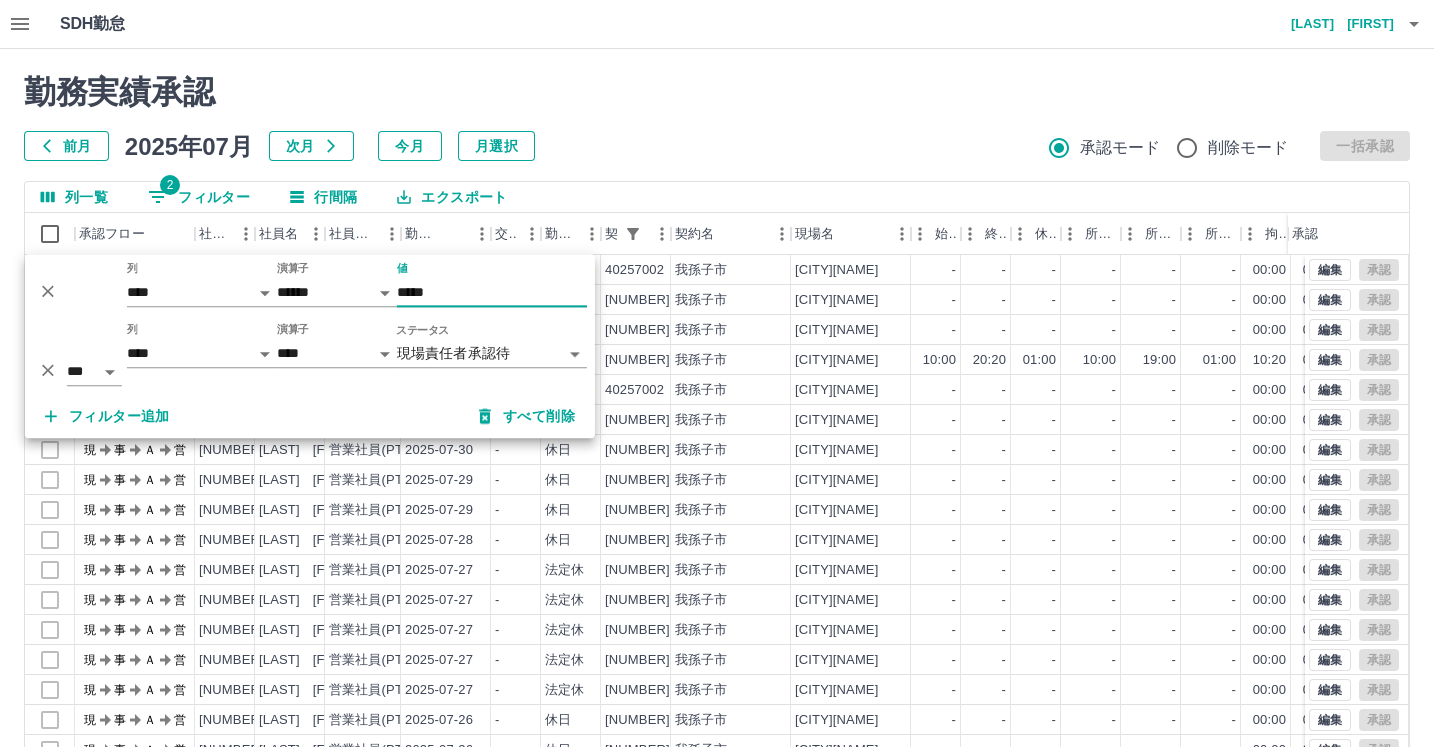 click on "SDH勤怠 [LAST]　[FIRST] 勤務実績承認 前月 2025年07月 次月 今月 月選択 承認モード 削除モード 一括承認 列一覧 2 フィルター 行間隔 エクスポート 承認フロー 社員番号 社員名 社員区分 勤務日 交通費 勤務区分 契約コード 契約名 現場名 始業 終業 休憩 所定開始 所定終業 所定休憩 拘束 勤務 遅刻等 コメント ステータス 承認 現 事 Ａ 営 [NUMBER] [LAST]　[FIRST] 営業社員(PT契約) 2025-07-31  -  休日 [NUMBER] [CITY] [CITY][NAME] - - - - - - 00:00 00:00 00:00 現場責任者承認待 現 事 Ａ 営 [NUMBER] [LAST]　[FIRST] 営業社員(PT契約) 2025-07-31  -  休日 [NUMBER] [CITY] [CITY][NAME] - - - - - - 00:00 00:00 00:00 現場責任者承認待 現 事 Ａ 営 [NUMBER] [LAST]　[FIRST] 営業社員(PT契約) 2025-07-31  -  休日 [NUMBER] [CITY] [CITY][NAME] - - - - - - 00:00 00:00 00:00 現 事 Ａ 営 [NUMBER]" at bounding box center [717, 422] 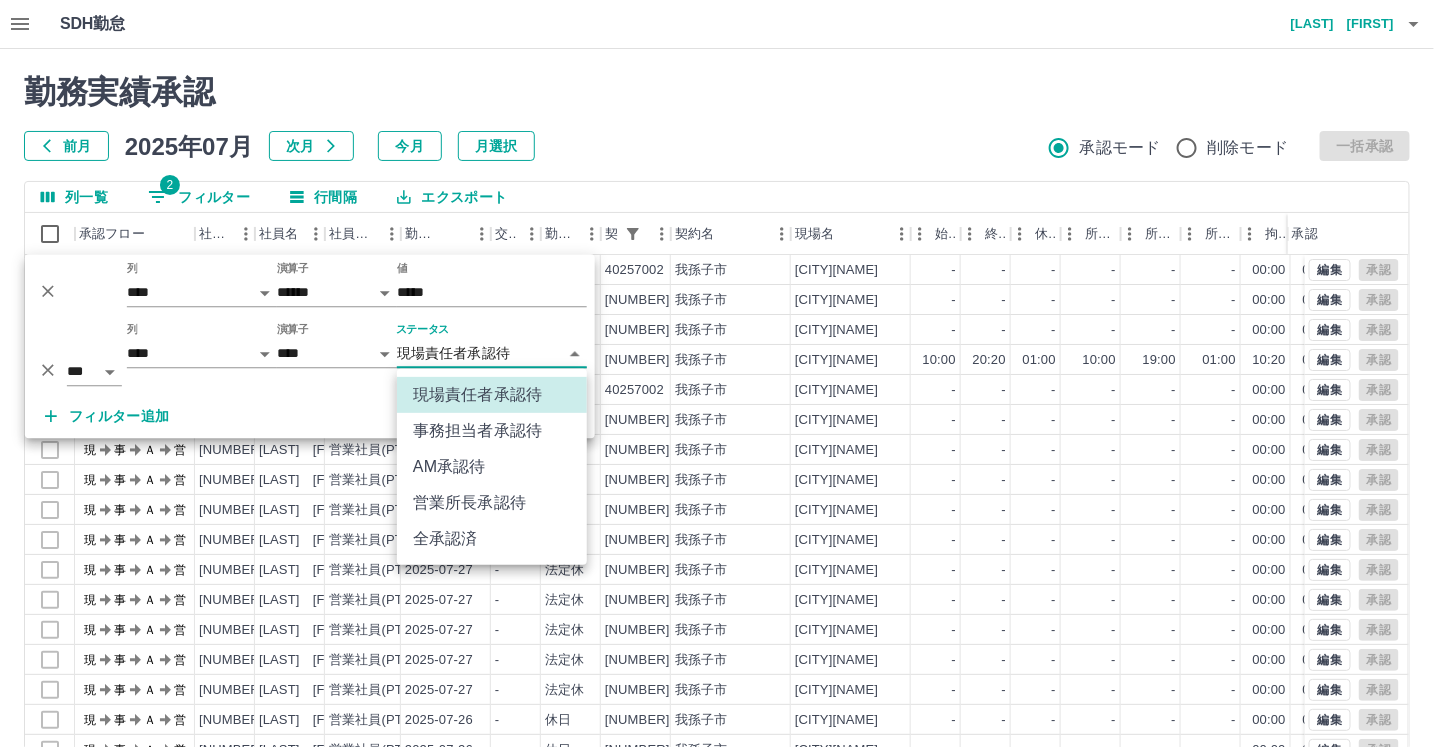 click on "事務担当者承認待" at bounding box center [492, 431] 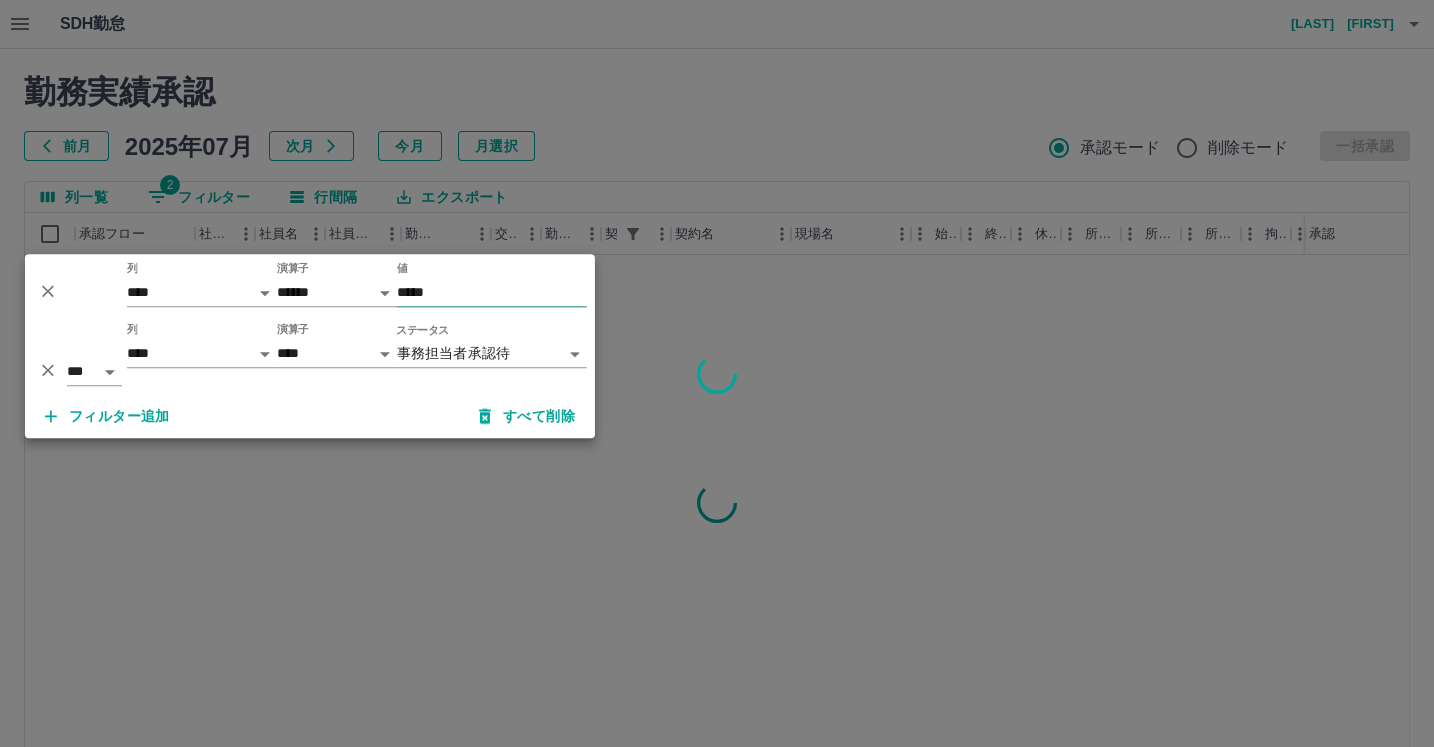 click on "*****" at bounding box center [492, 292] 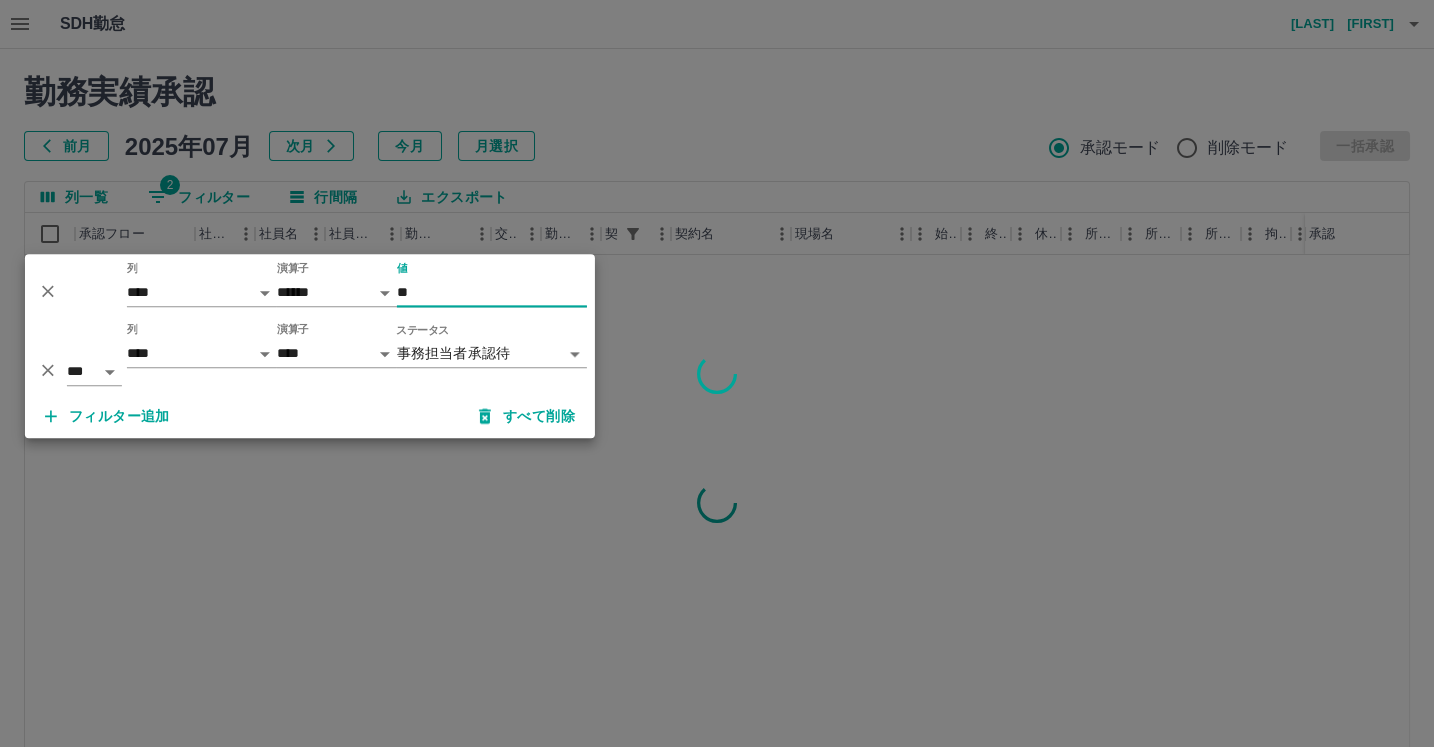 type on "*" 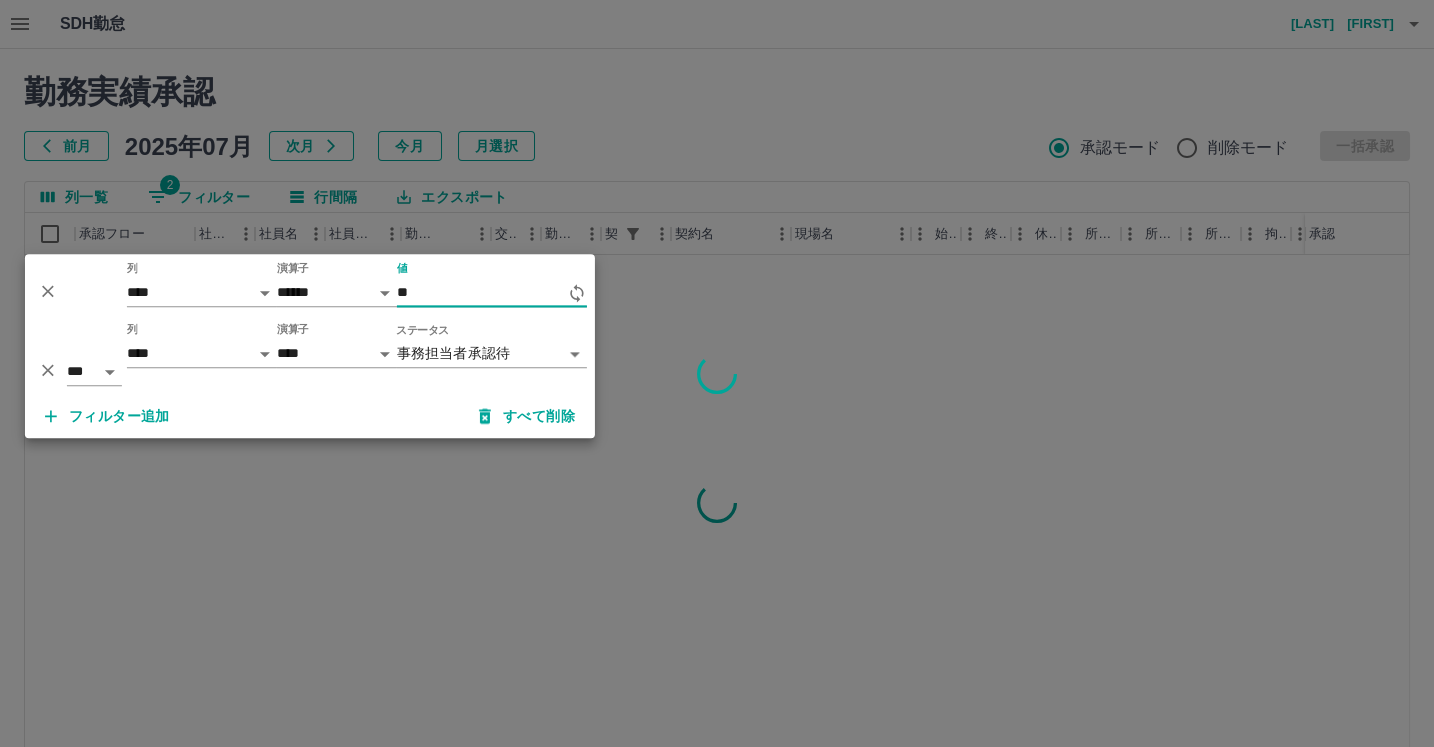 type on "*" 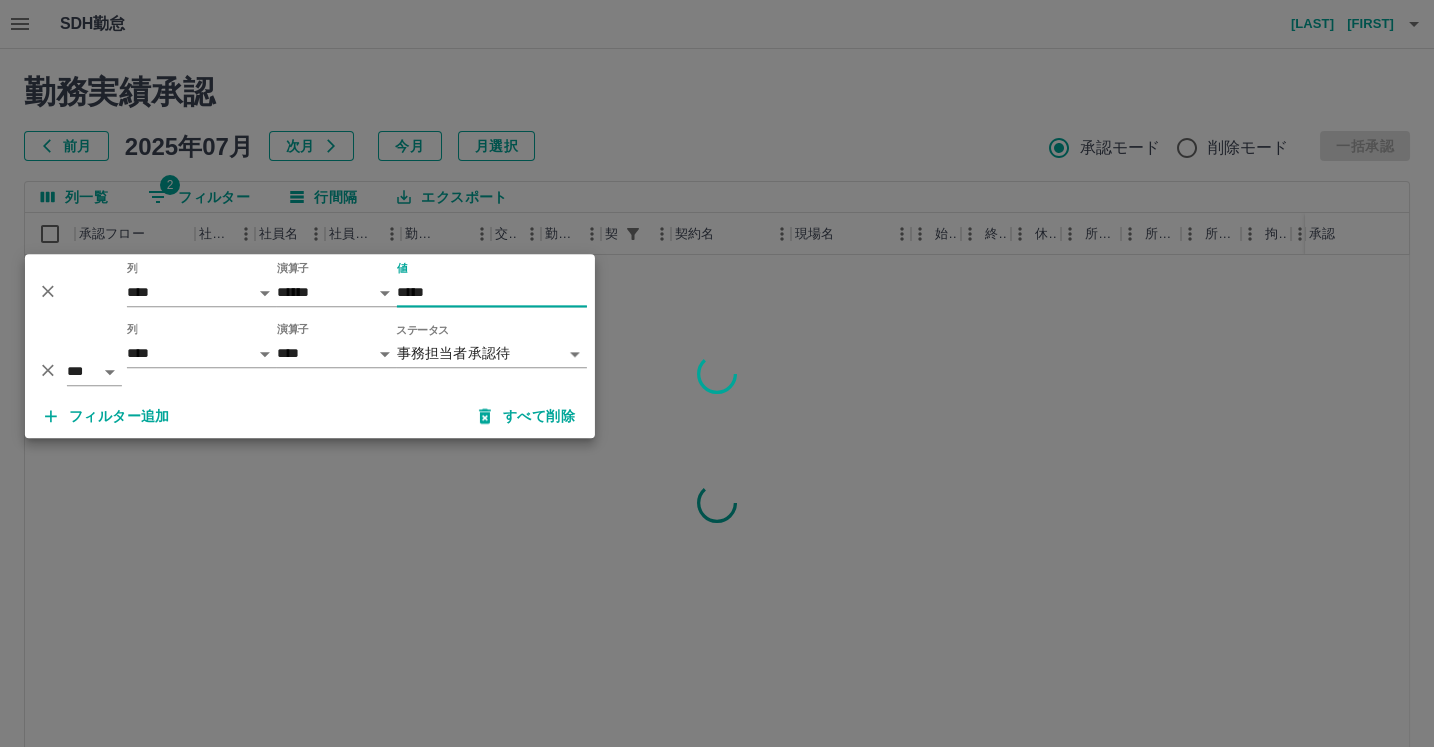 type on "*****" 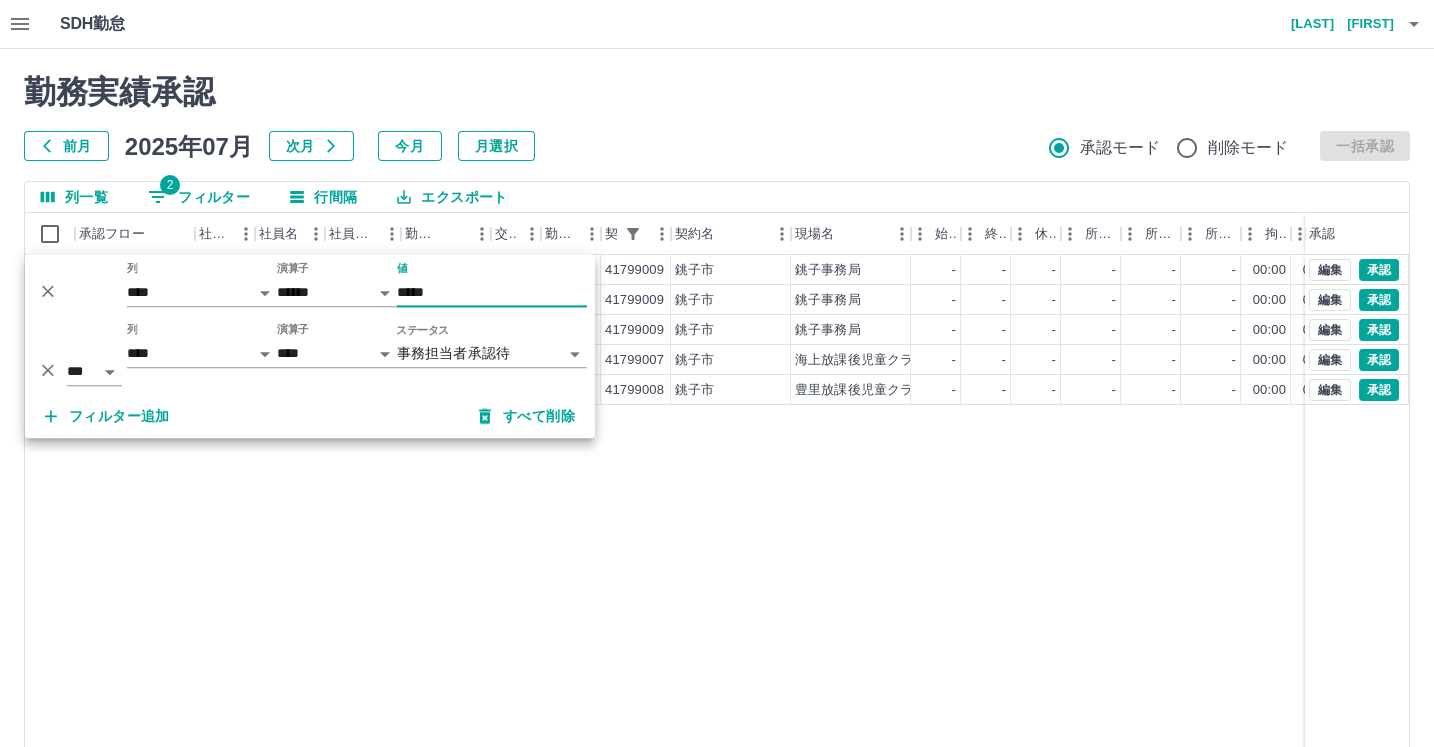 click on "勤務実績承認" at bounding box center [717, 92] 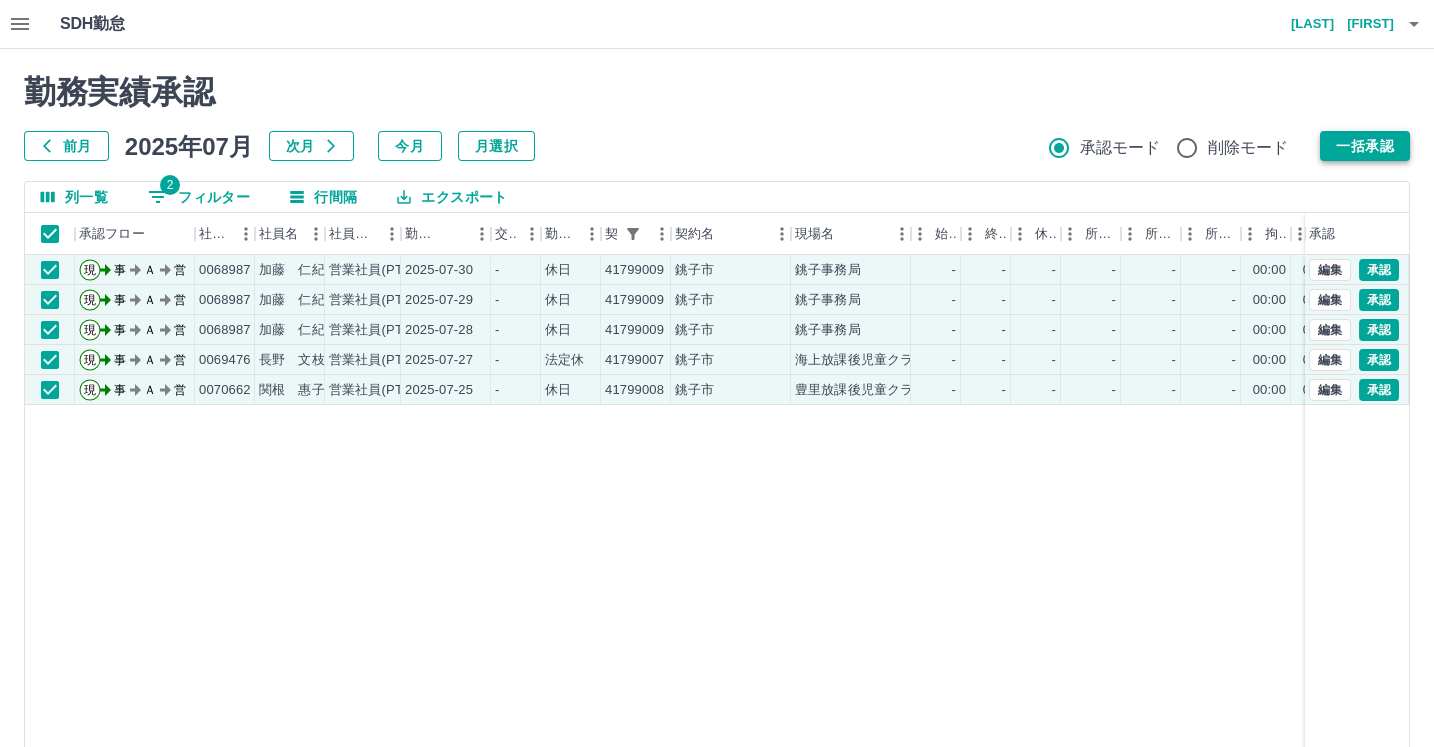 click on "一括承認" at bounding box center (1365, 146) 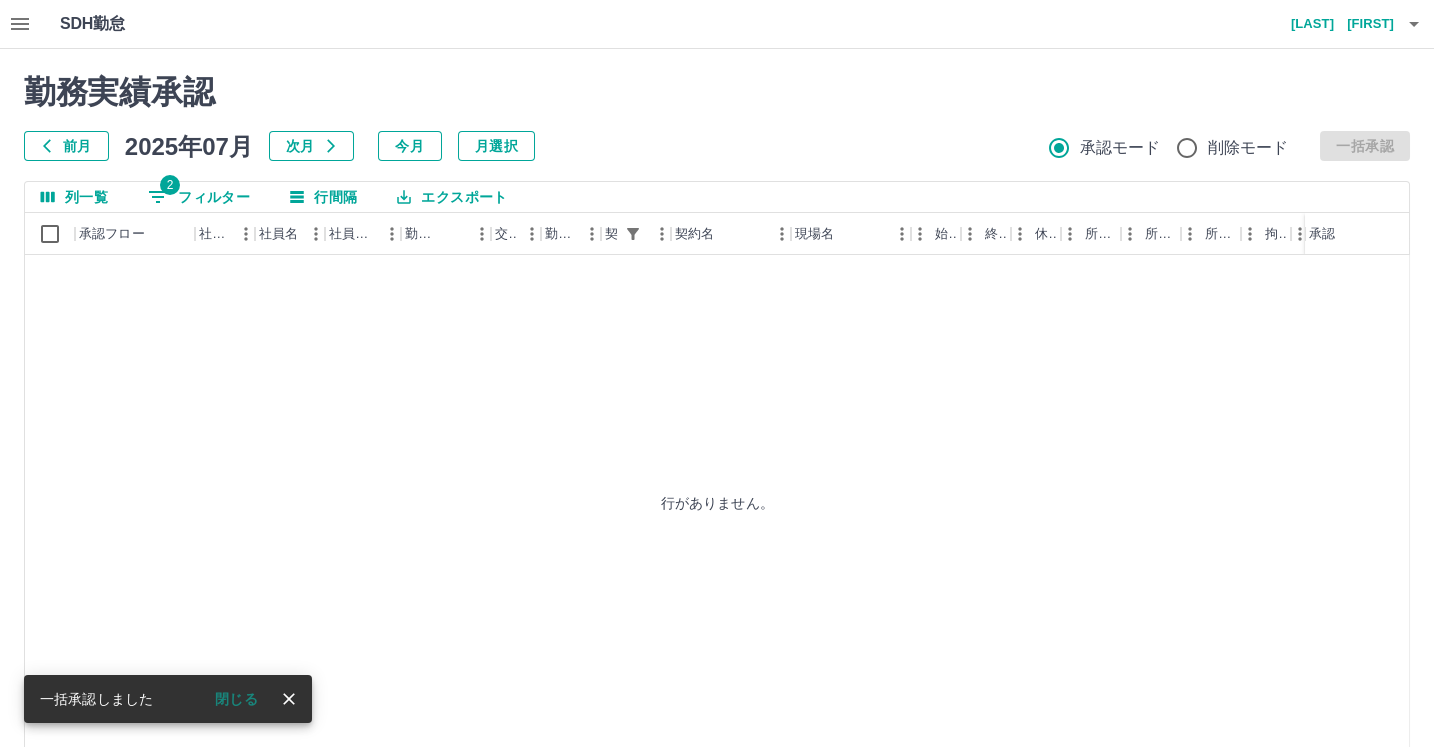 click on "2 フィルター" at bounding box center (199, 197) 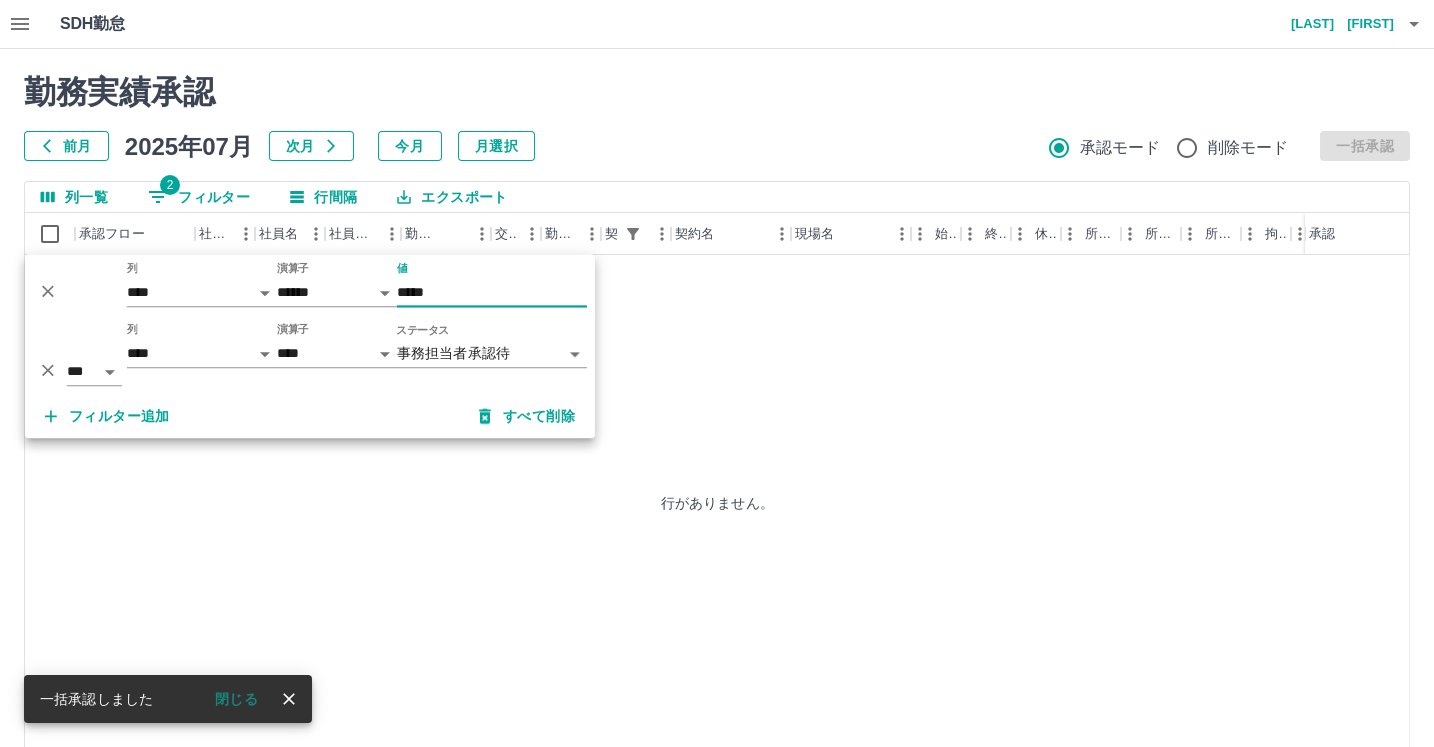 click on "*****" at bounding box center [492, 292] 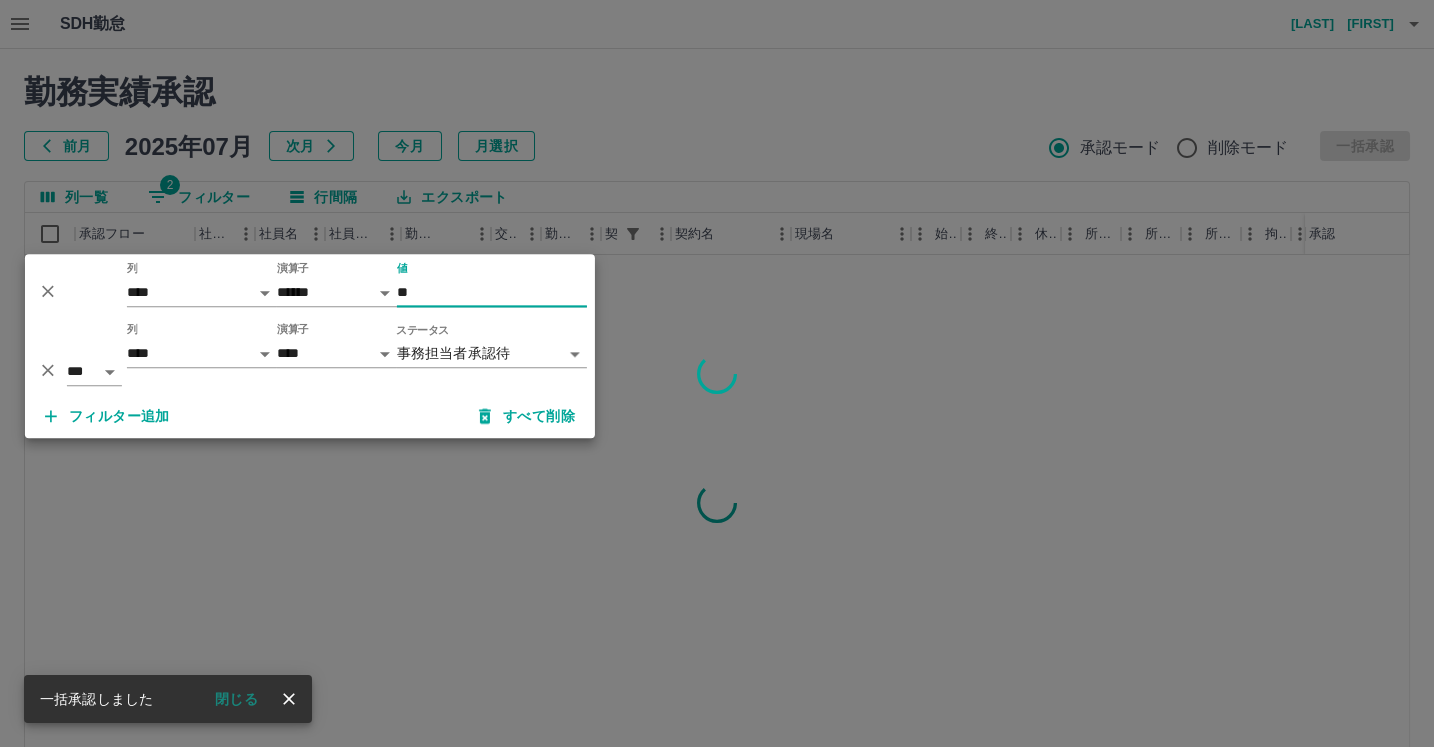 type on "*" 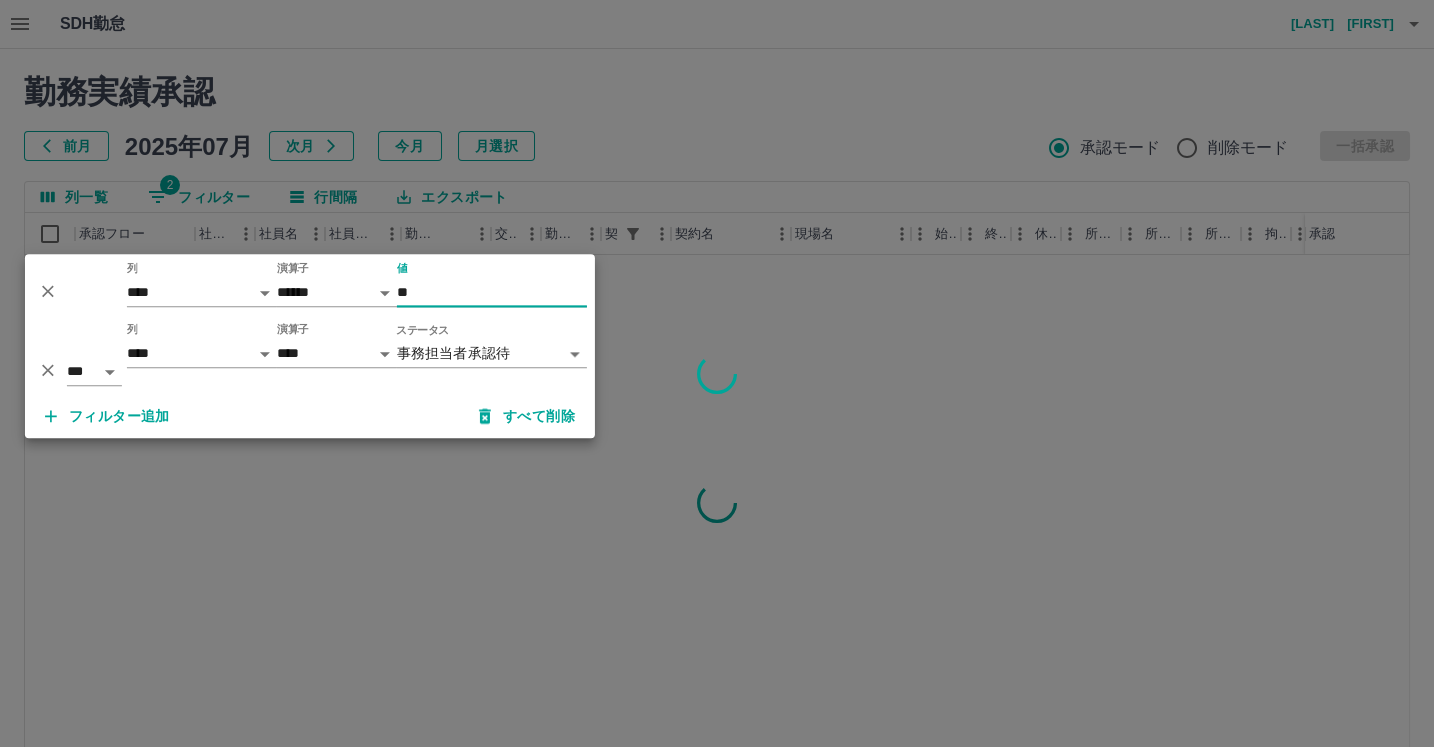 type on "*" 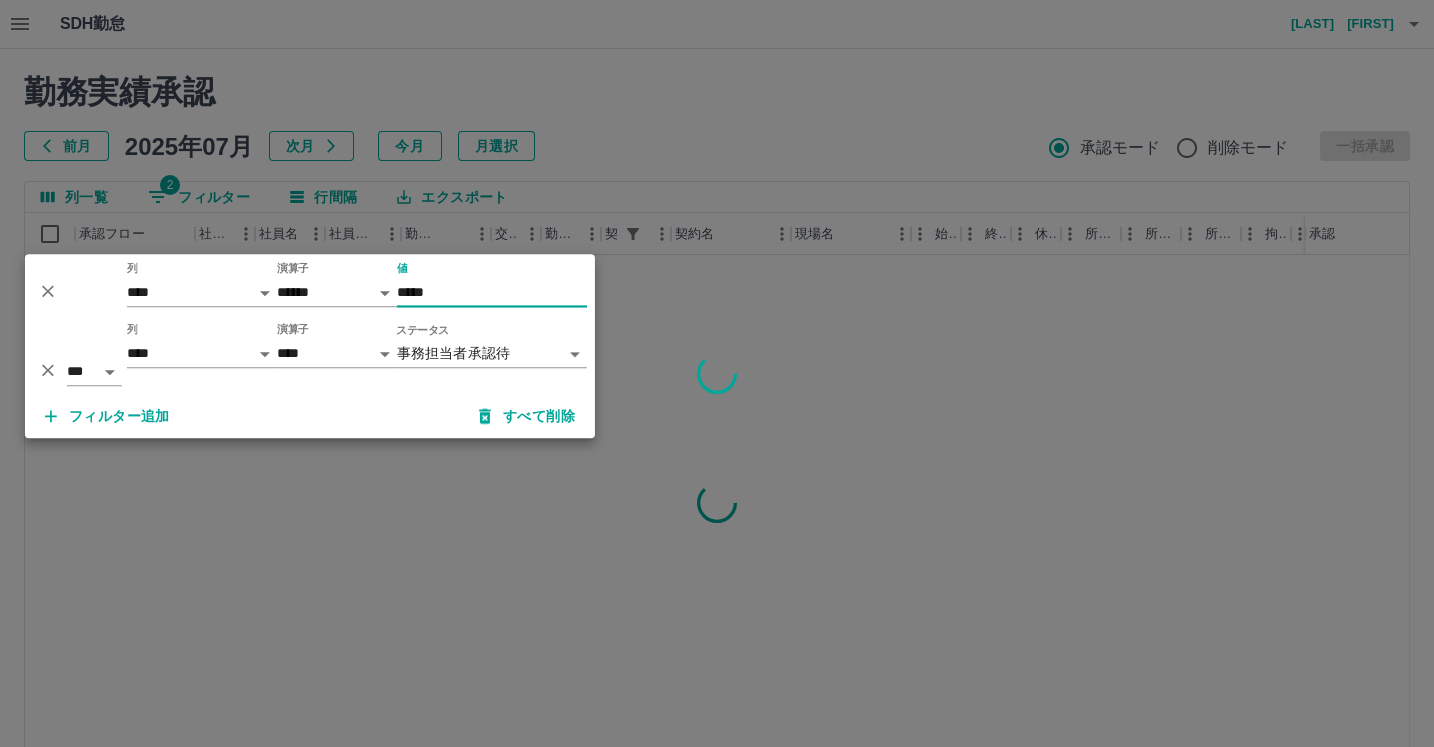 type on "*****" 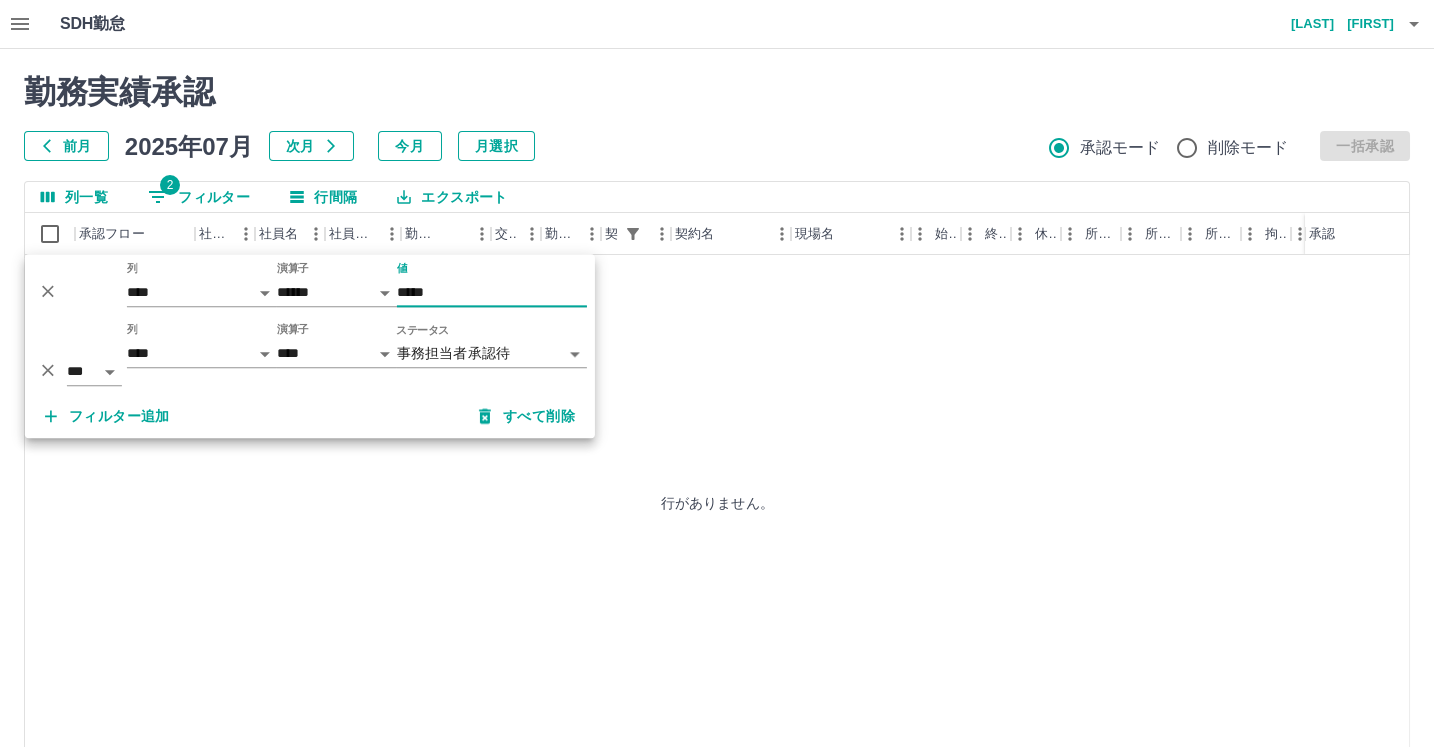 click on "前月 2025年07月 次月 今月 月選択 承認モード 削除モード 一括承認" at bounding box center [717, 146] 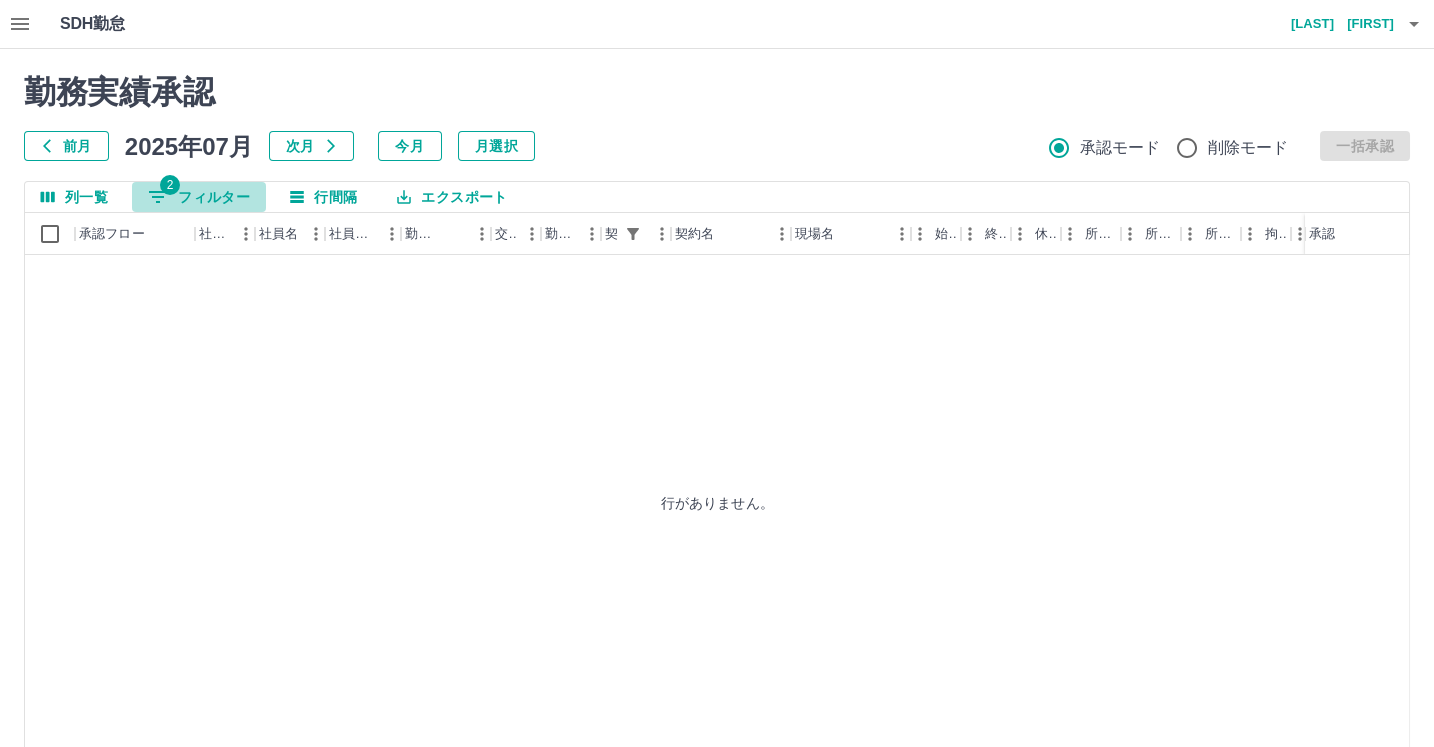 click on "2 フィルター" at bounding box center [199, 197] 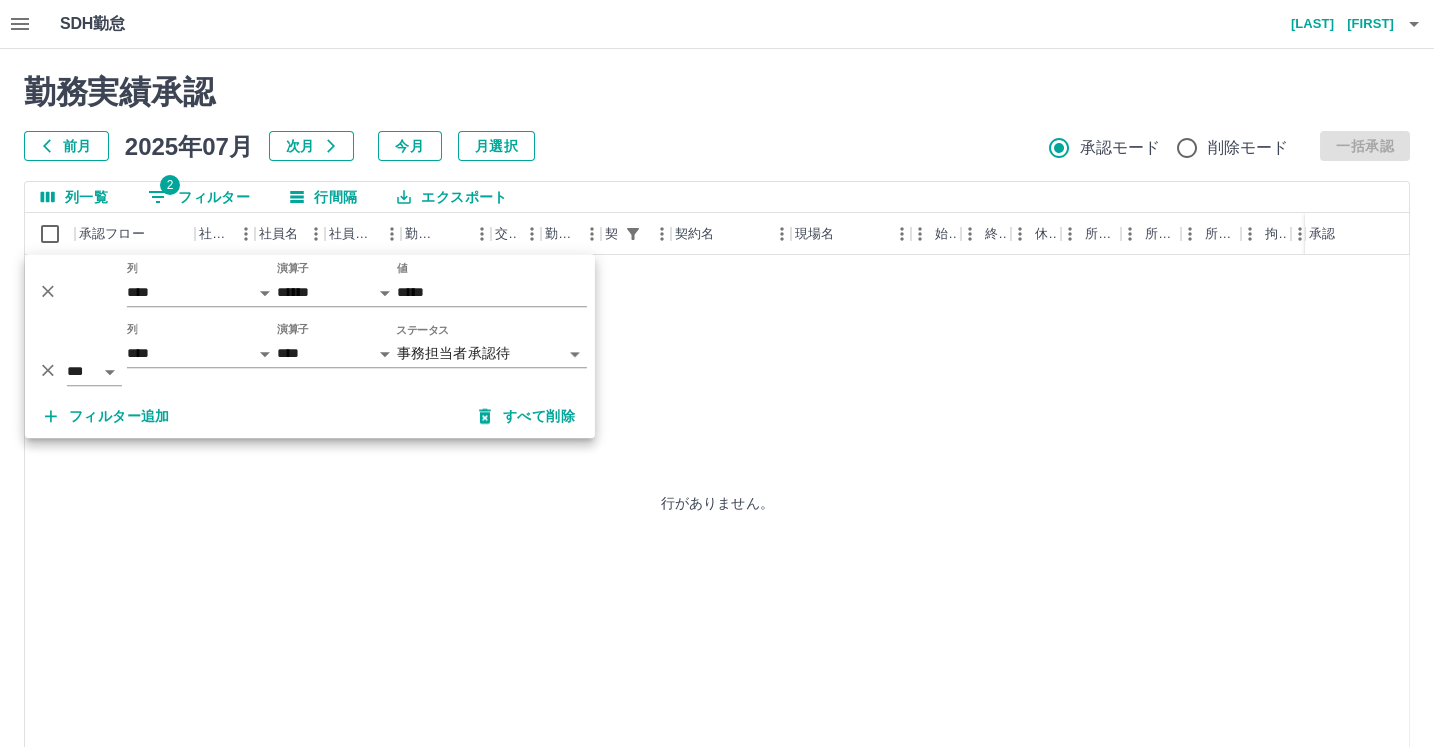 click on "SDH勤怠 [LAST]　[FIRST]" at bounding box center (717, 24) 